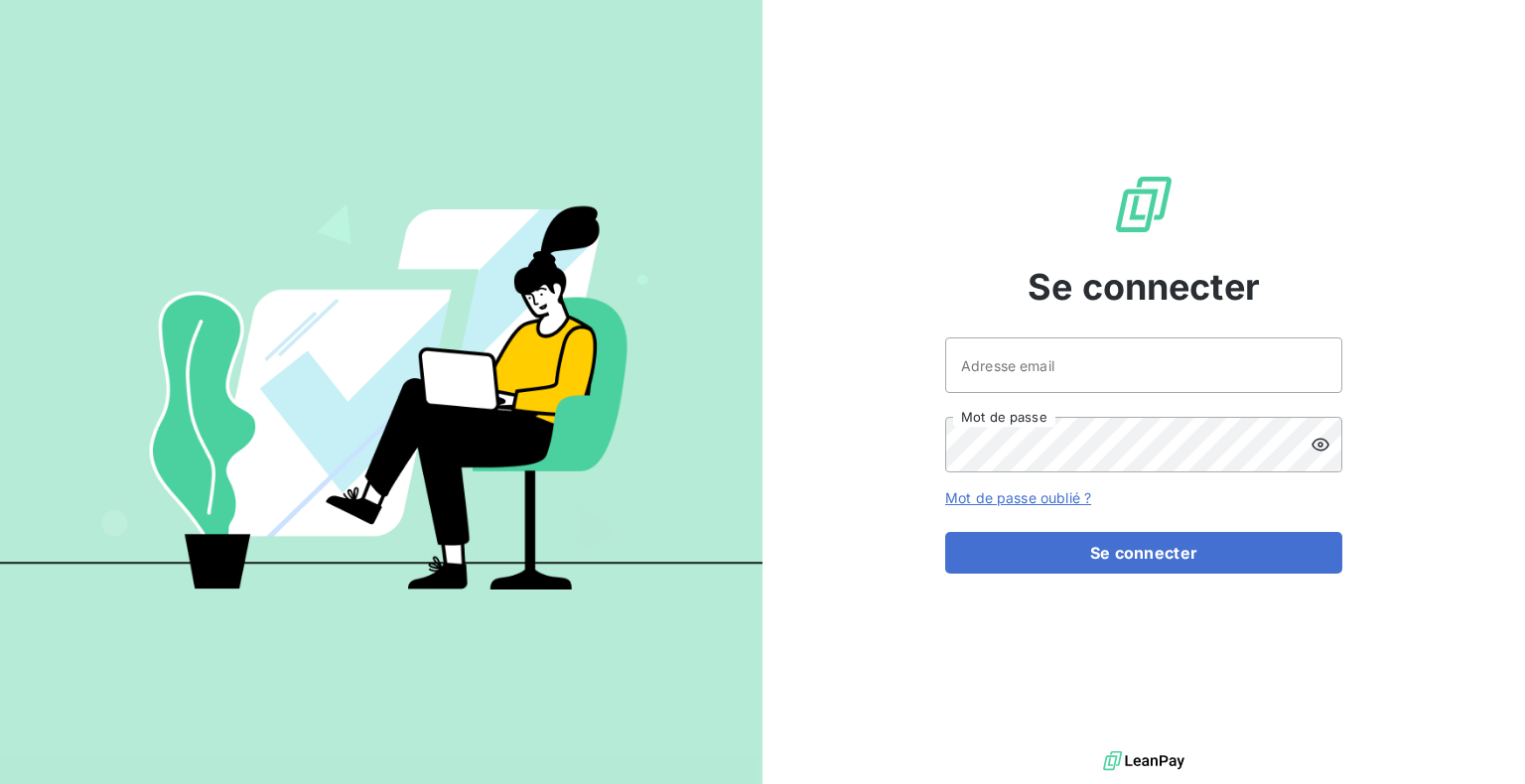 scroll, scrollTop: 0, scrollLeft: 0, axis: both 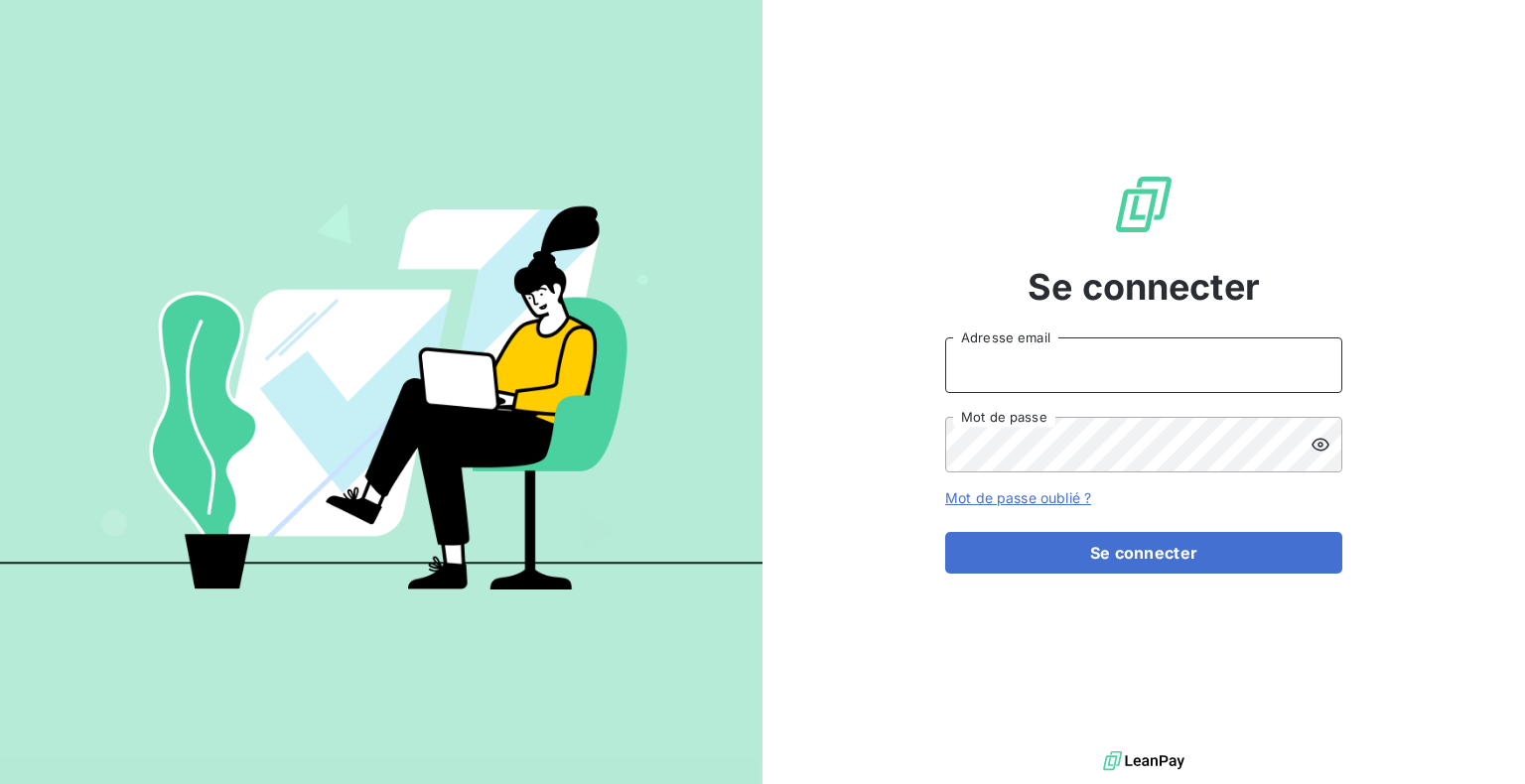 type on "[PERSON_NAME][EMAIL_ADDRESS][DOMAIN_NAME]" 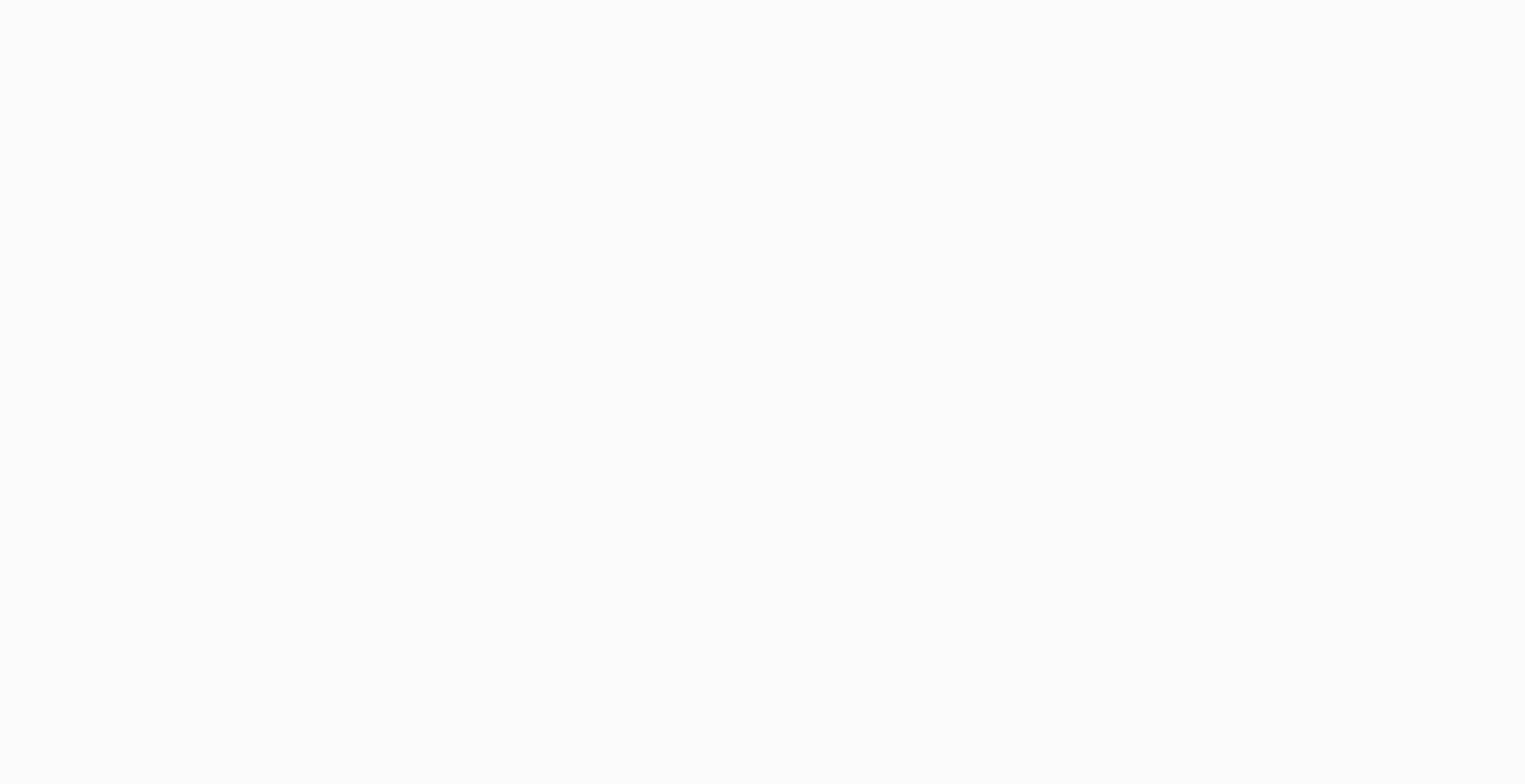 scroll, scrollTop: 0, scrollLeft: 0, axis: both 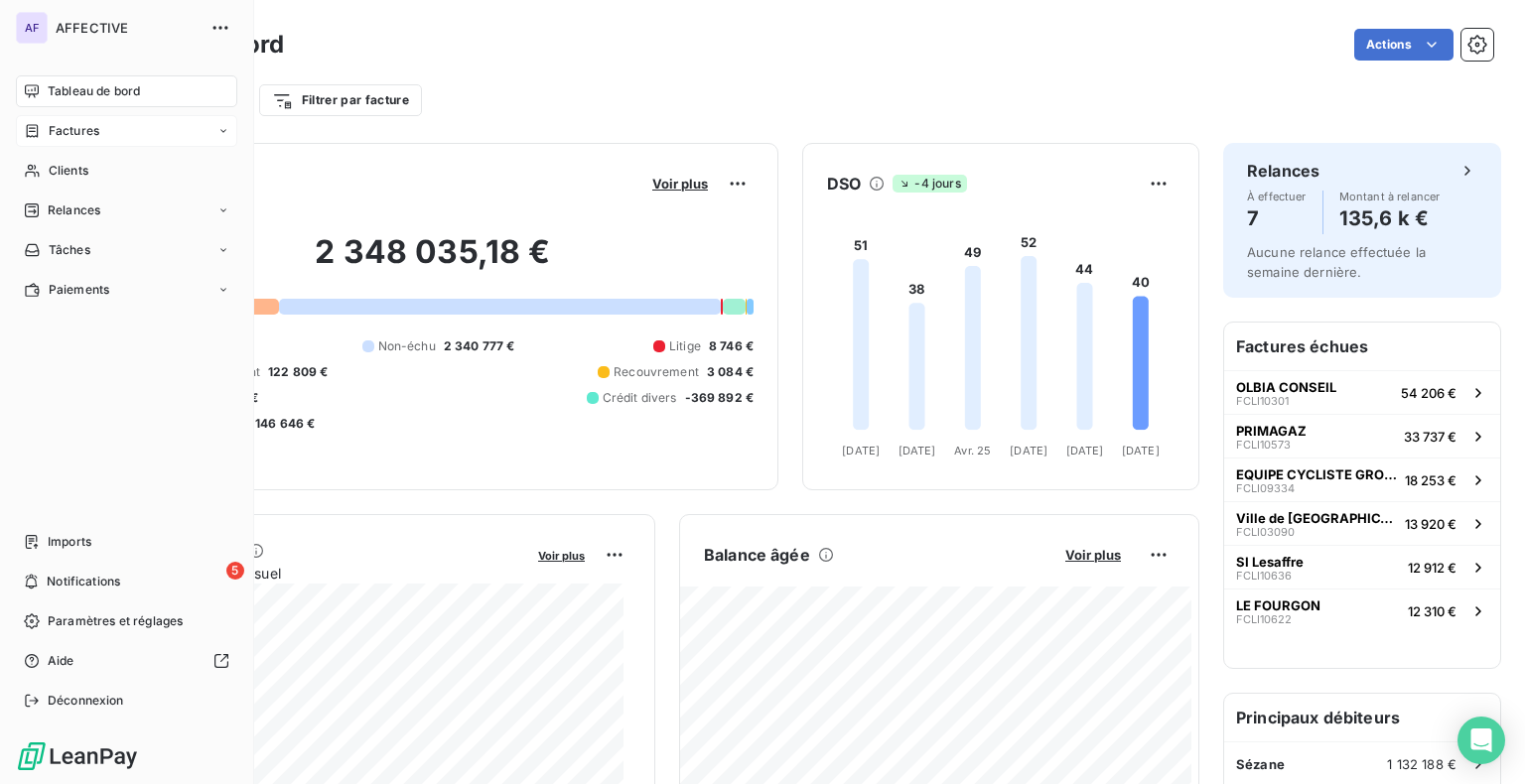click on "Factures" at bounding box center [126, 131] 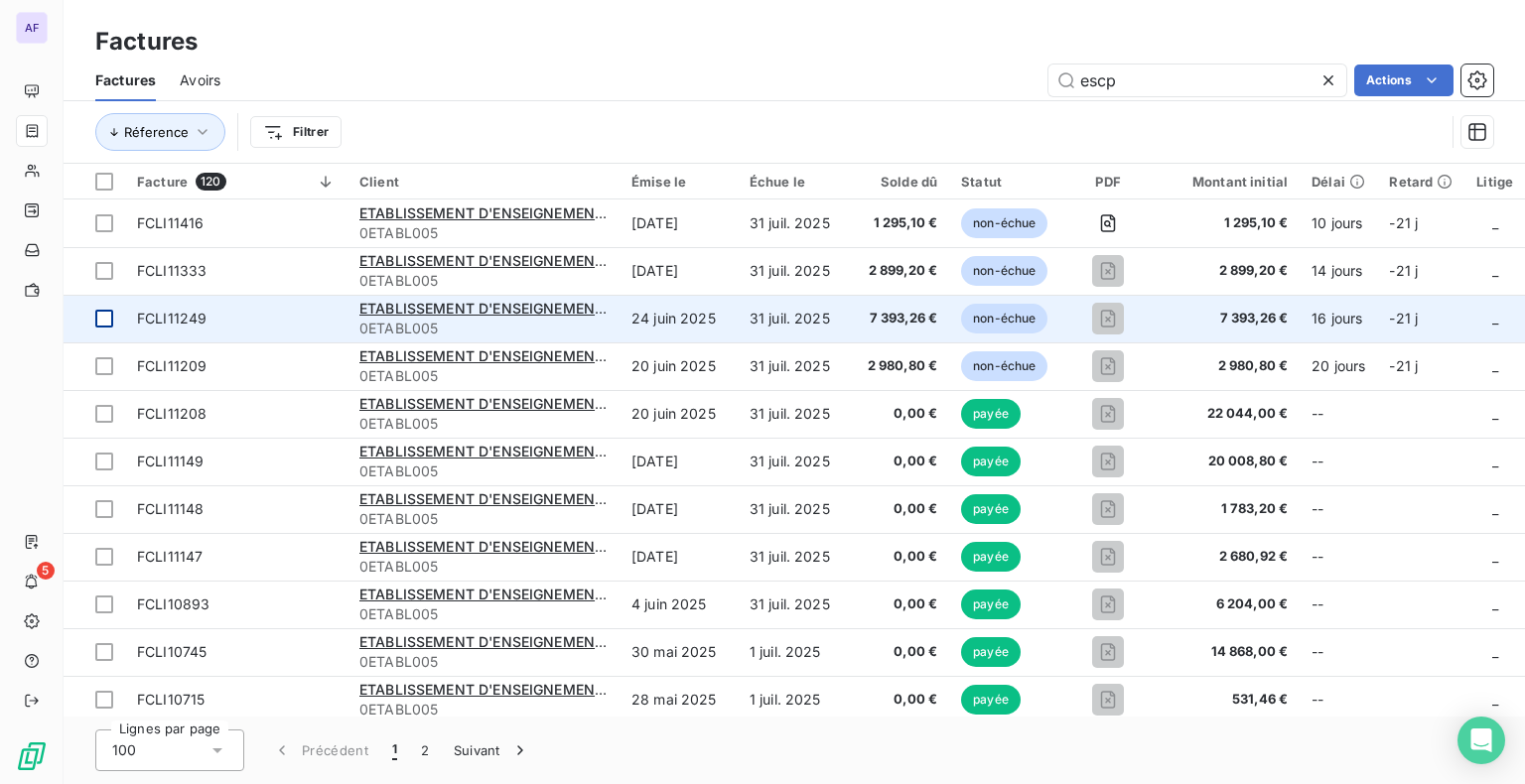 type on "escp" 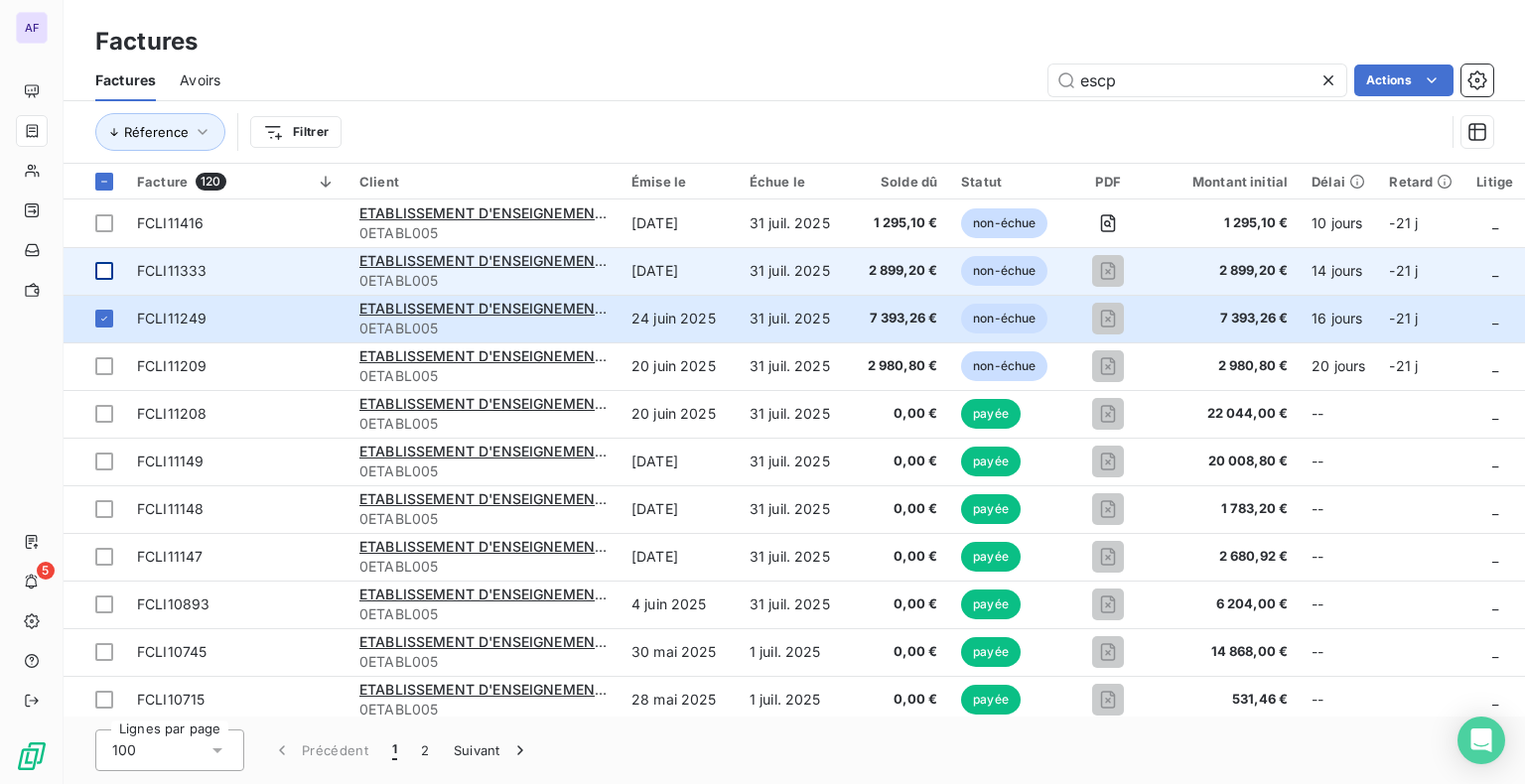 click at bounding box center [104, 271] 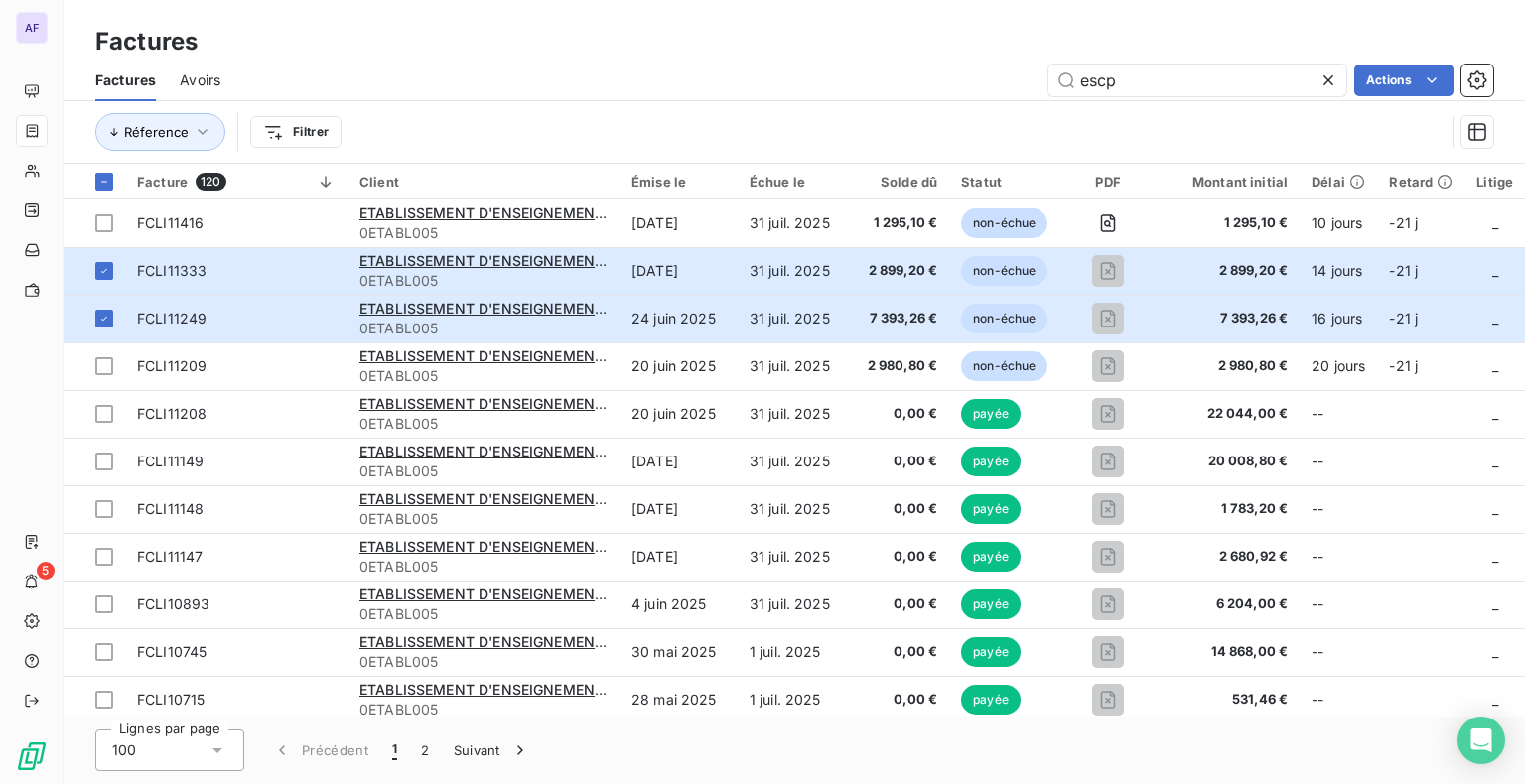click on "AF 5 Factures Factures Avoirs escp Actions Réference Filtrer Facture 120 Client Émise le Échue le Solde dû Statut PDF Montant initial Délai Retard   Litige Chargé du dossier  Chorus Pro FCLI11416 ETABLISSEMENT D'ENSEIGNEMENT SUPERIEUR CONSULAIRE ESCP EUROPE 0ETABL005 [DATE] [DATE] 1 295,10 € non-échue 1 295,10 € 10 jours -21 j _ _ Mise à disposition du destinataire FCLI11333 ETABLISSEMENT D'ENSEIGNEMENT SUPERIEUR CONSULAIRE ESCP EUROPE 0ETABL005 [DATE] [DATE] 2 899,20 € non-échue 2 899,20 € 14 jours -21 j _ _ Mise à disposition du destinataire FCLI11249 ETABLISSEMENT D'ENSEIGNEMENT SUPERIEUR CONSULAIRE ESCP EUROPE 0ETABL005 [DATE] [DATE] 7 393,26 € non-échue 7 393,26 € 16 jours -21 j _ _ Mise à disposition du destinataire FCLI11209 ETABLISSEMENT D'ENSEIGNEMENT SUPERIEUR CONSULAIRE ESCP EUROPE 0ETABL005 [DATE] [DATE] 2 980,80 € non-échue 2 980,80 € 20 jours -21 j _ _ FCLI11208 0ETABL005 0,00 € _" at bounding box center (762, 392) 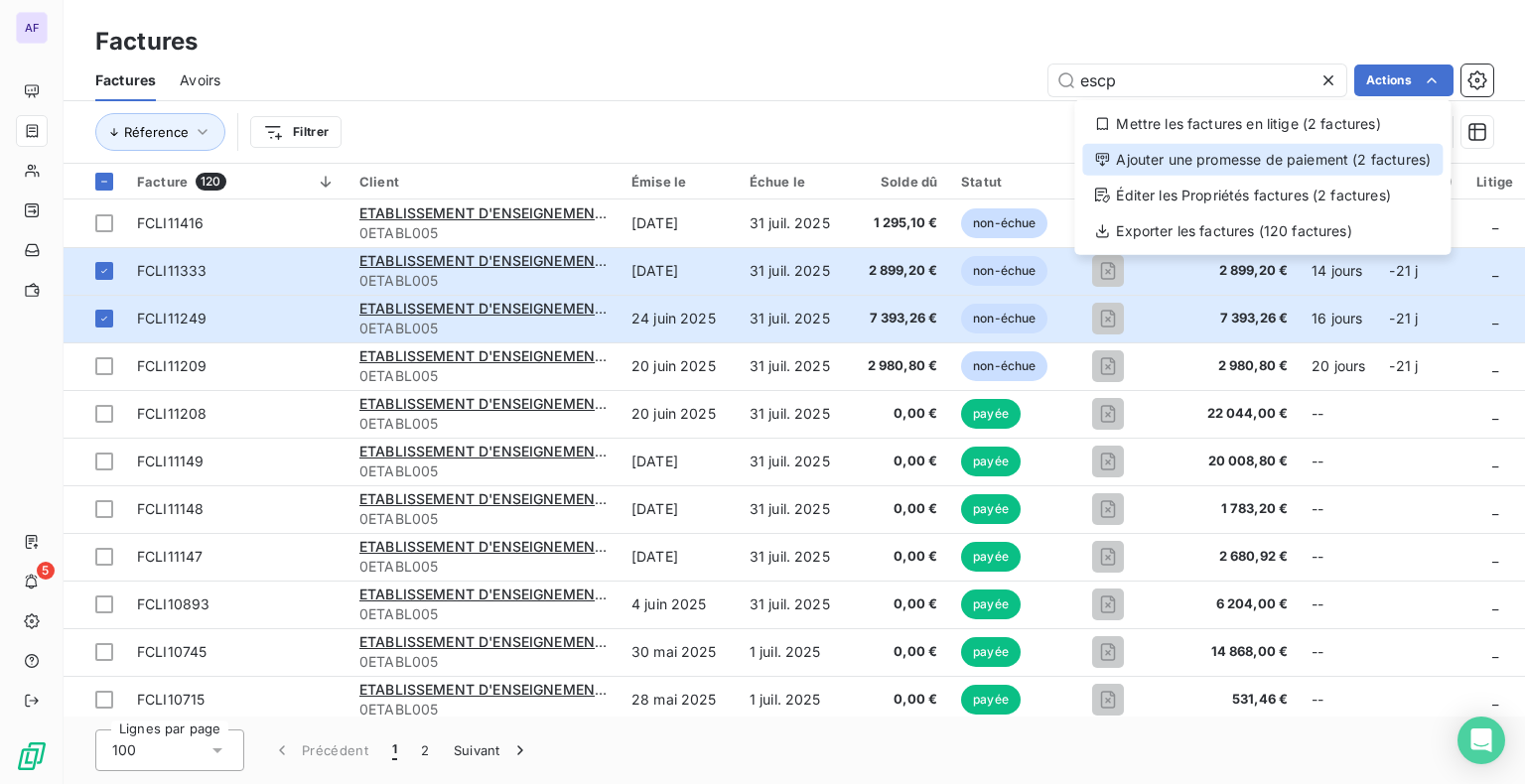 click on "Ajouter une promesse de paiement (2 factures)" at bounding box center [1262, 160] 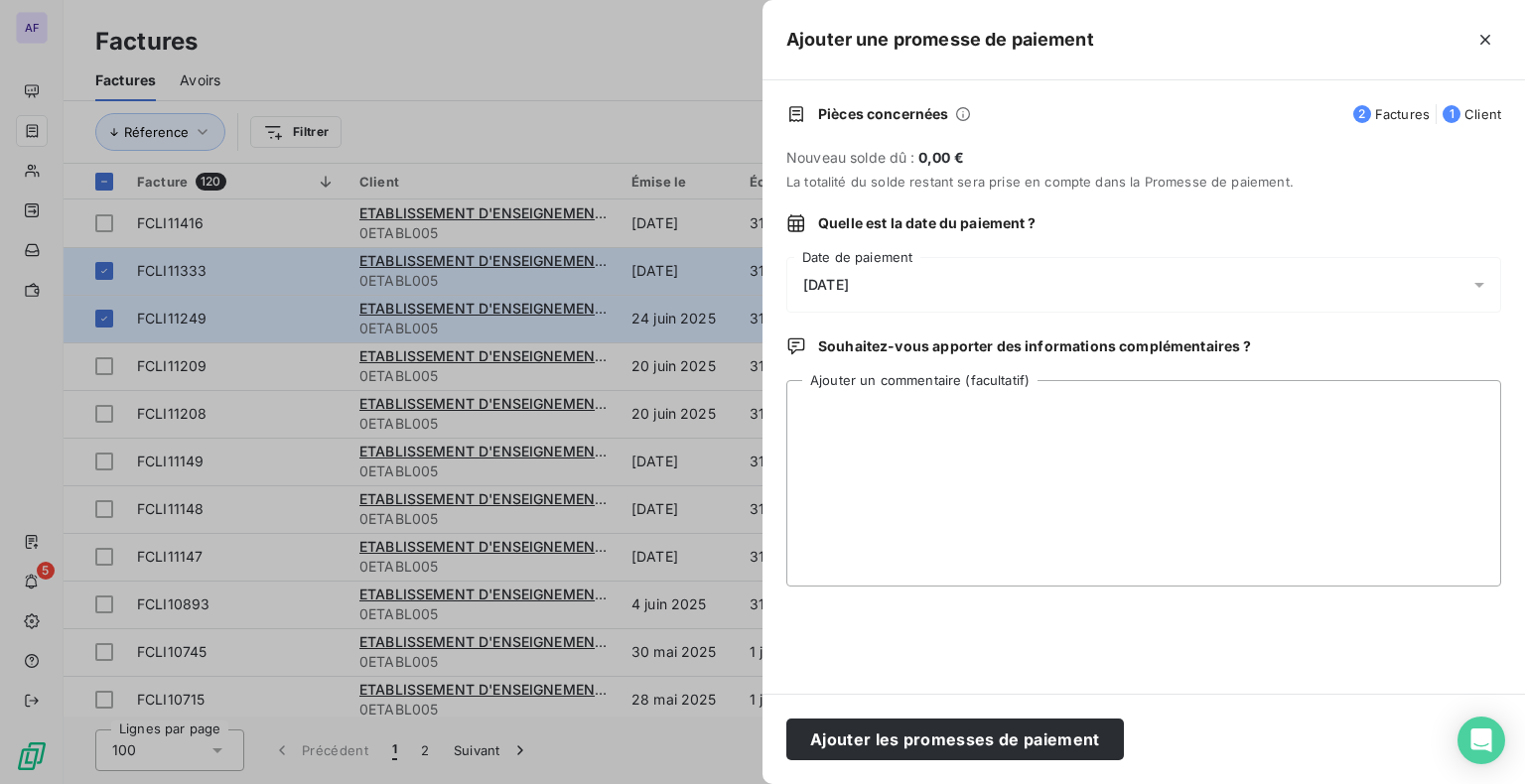 click on "[DATE]" at bounding box center (826, 285) 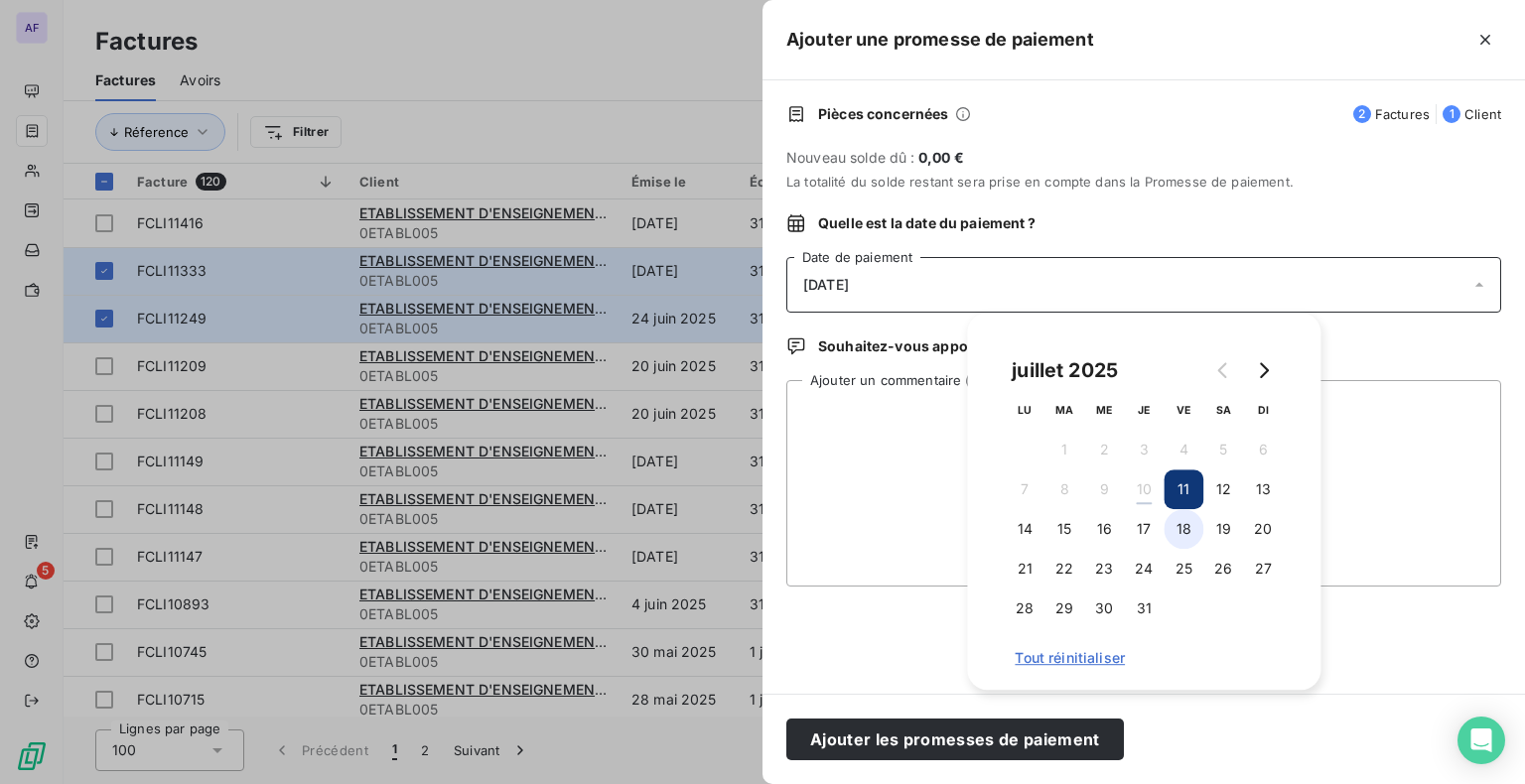 click on "18" at bounding box center [1183, 529] 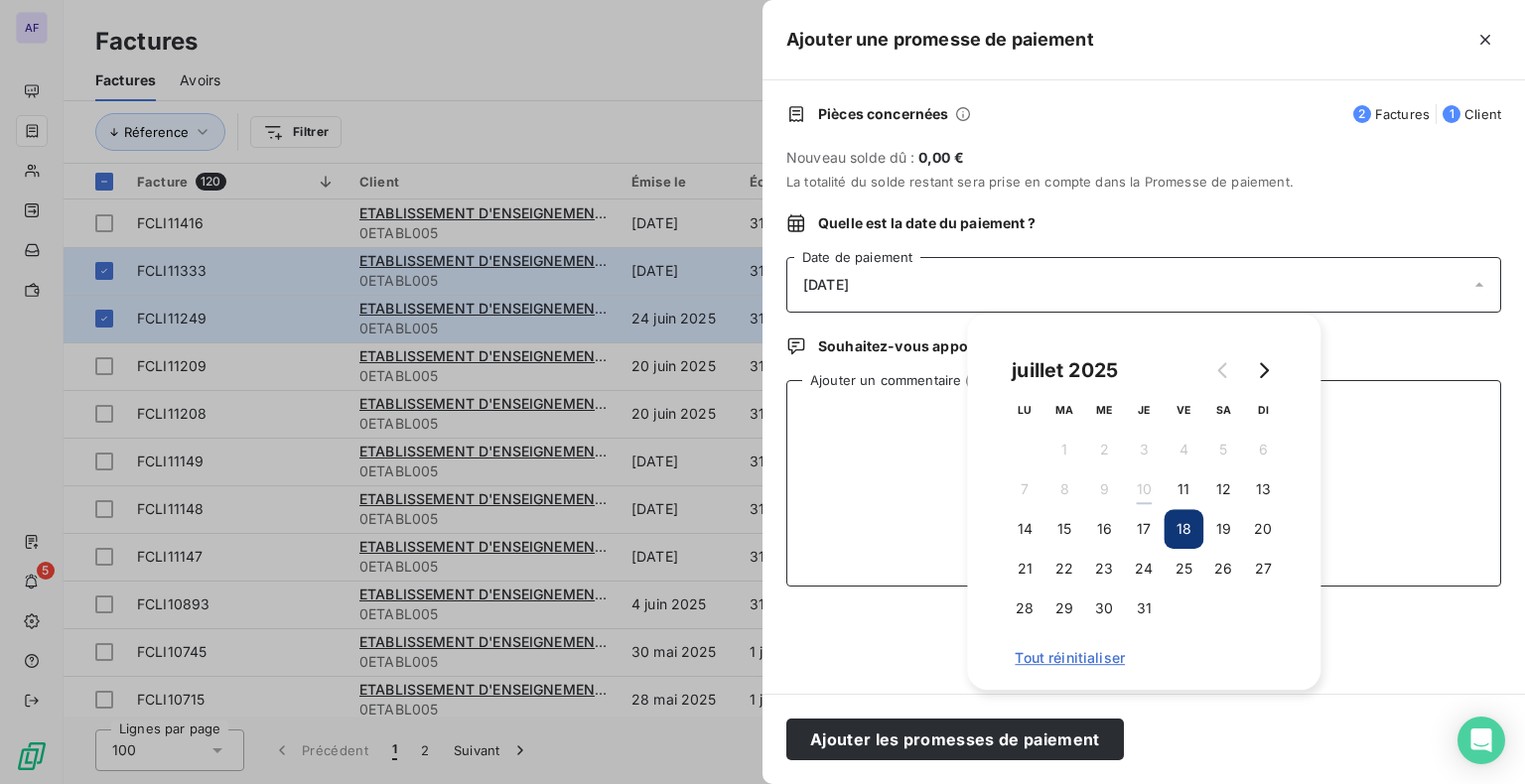 click on "Ajouter un commentaire (facultatif)" at bounding box center [1144, 483] 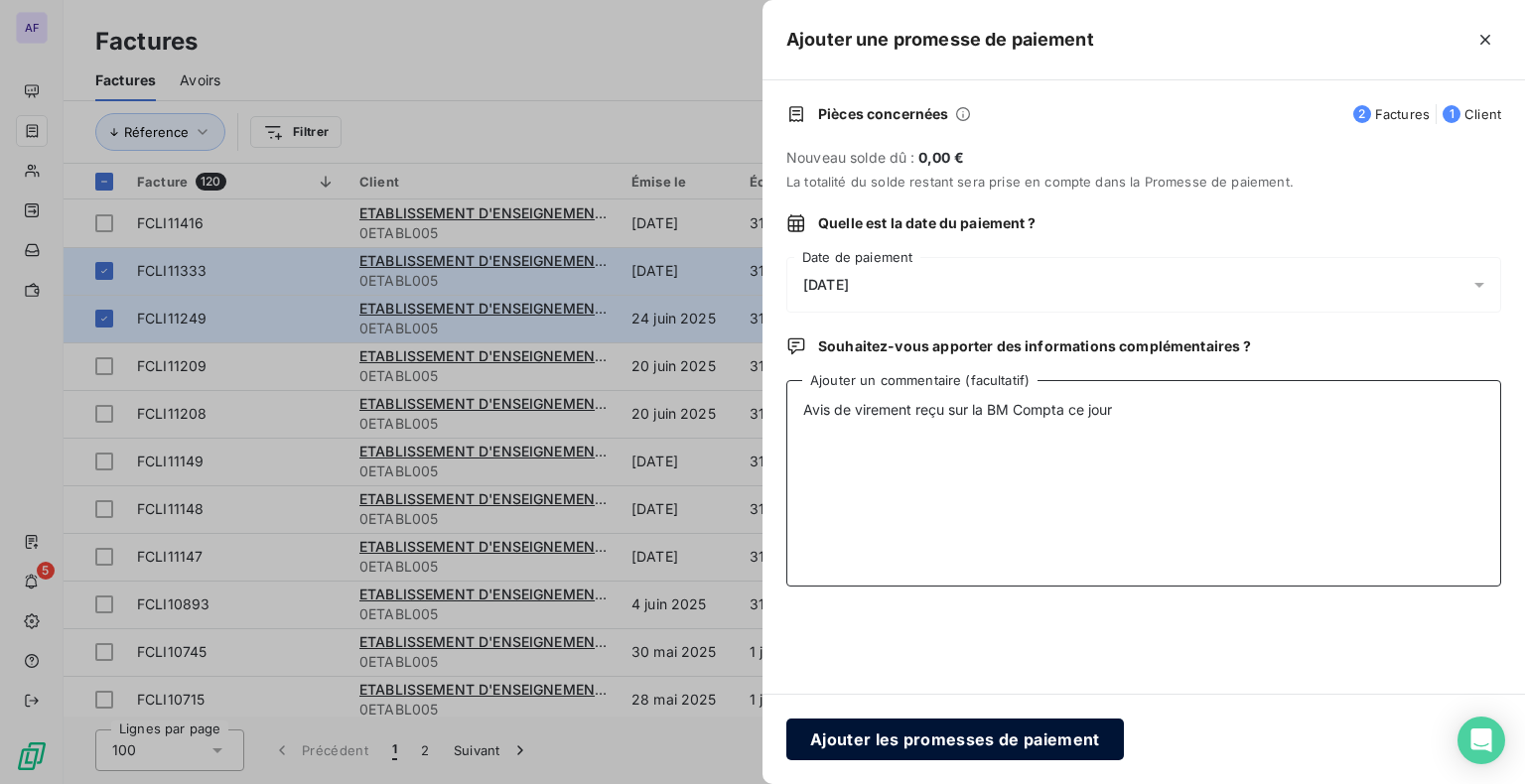 type on "Avis de virement reçu sur la BM Compta ce jour" 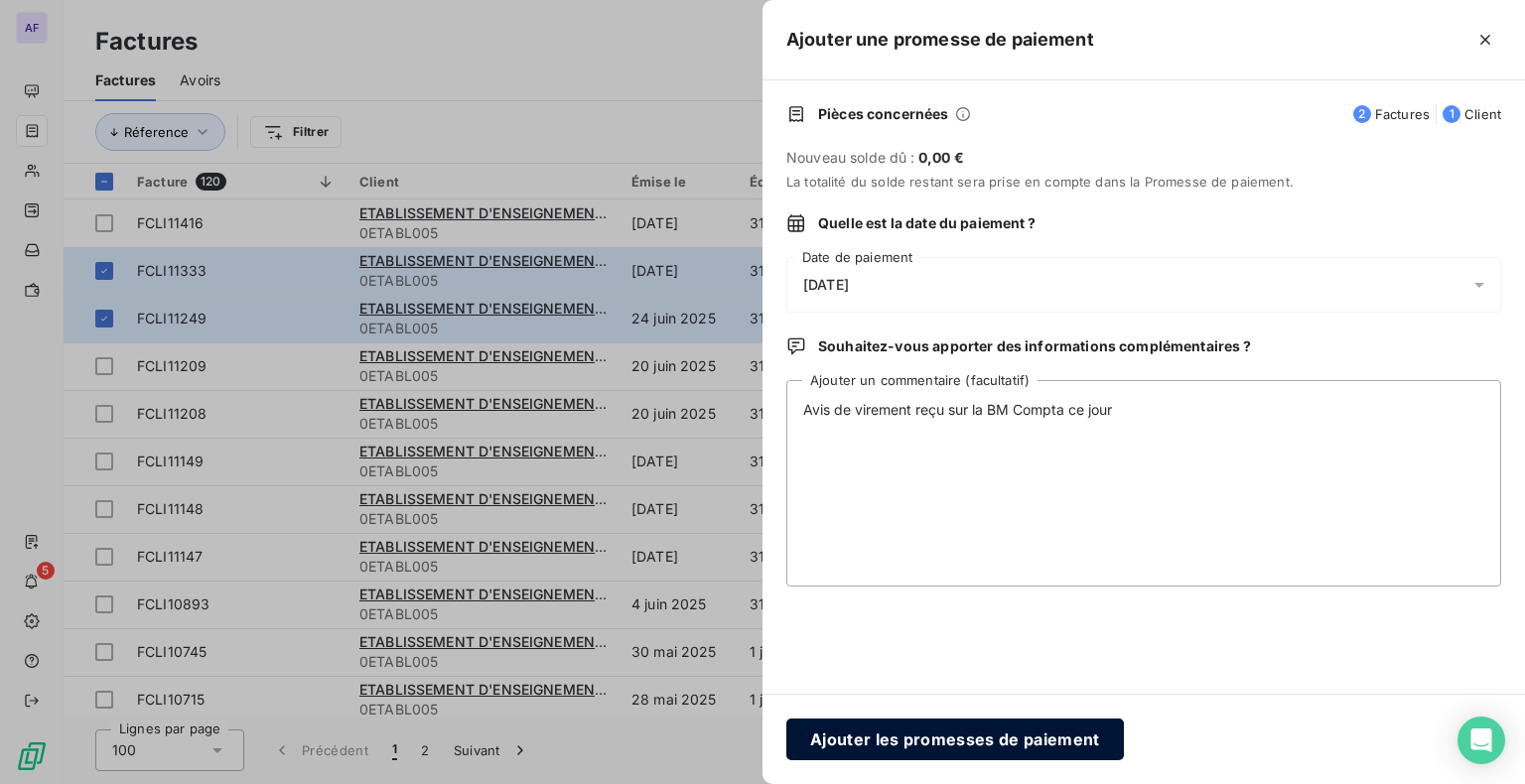 click on "Ajouter les promesses de paiement" at bounding box center (955, 739) 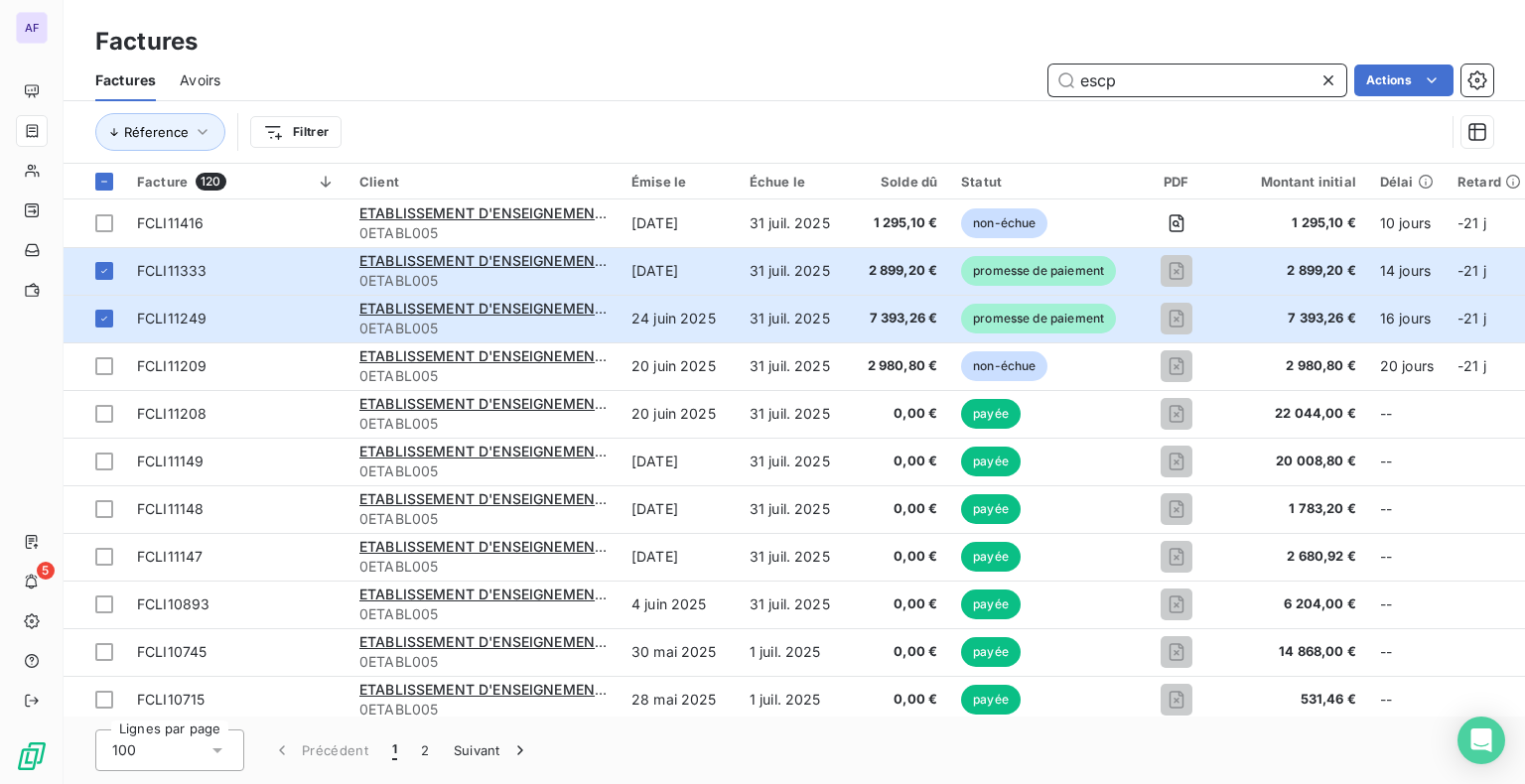 drag, startPoint x: 1143, startPoint y: 80, endPoint x: 1060, endPoint y: 85, distance: 83.15047 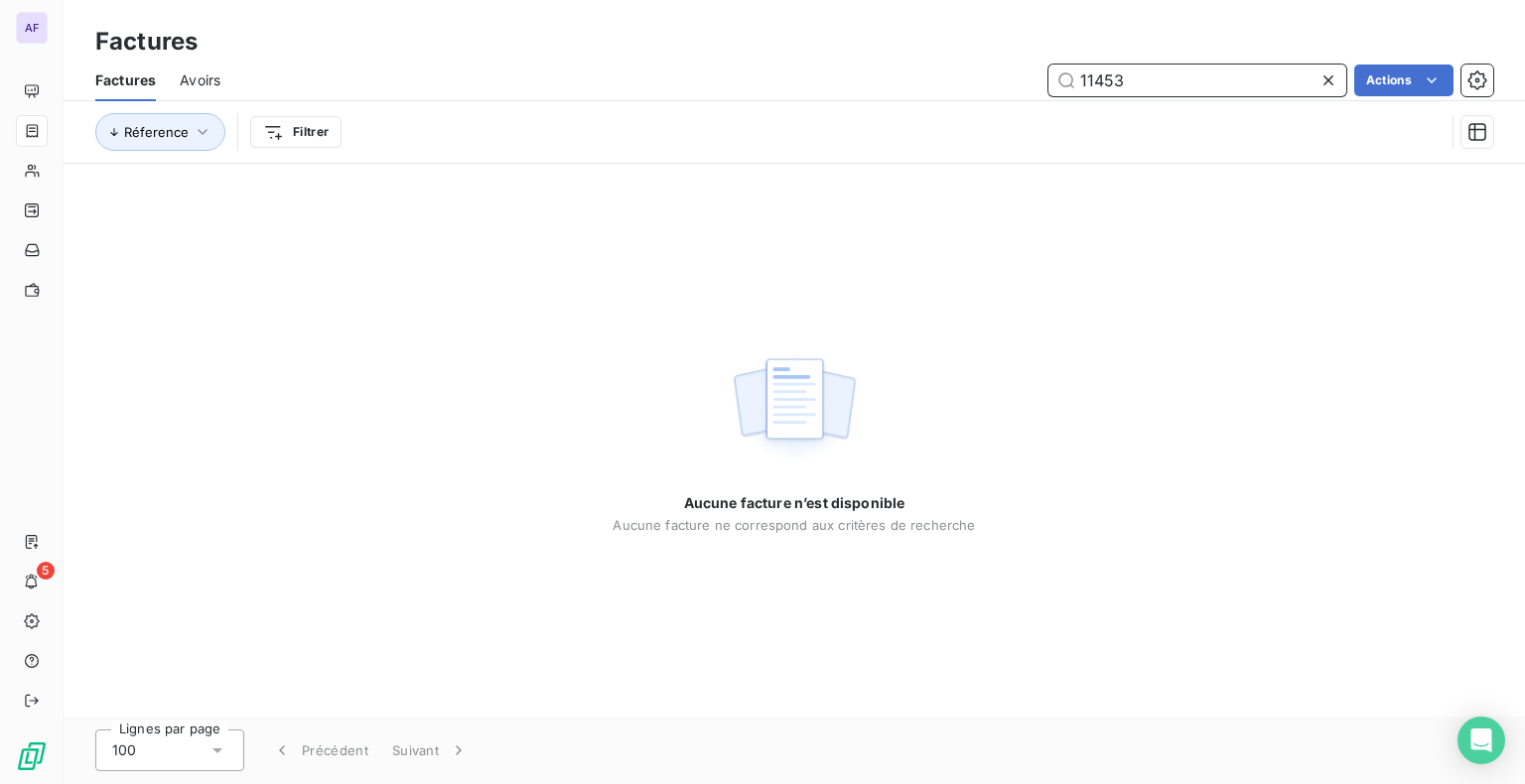 drag, startPoint x: 1201, startPoint y: 86, endPoint x: 1032, endPoint y: 87, distance: 169.00296 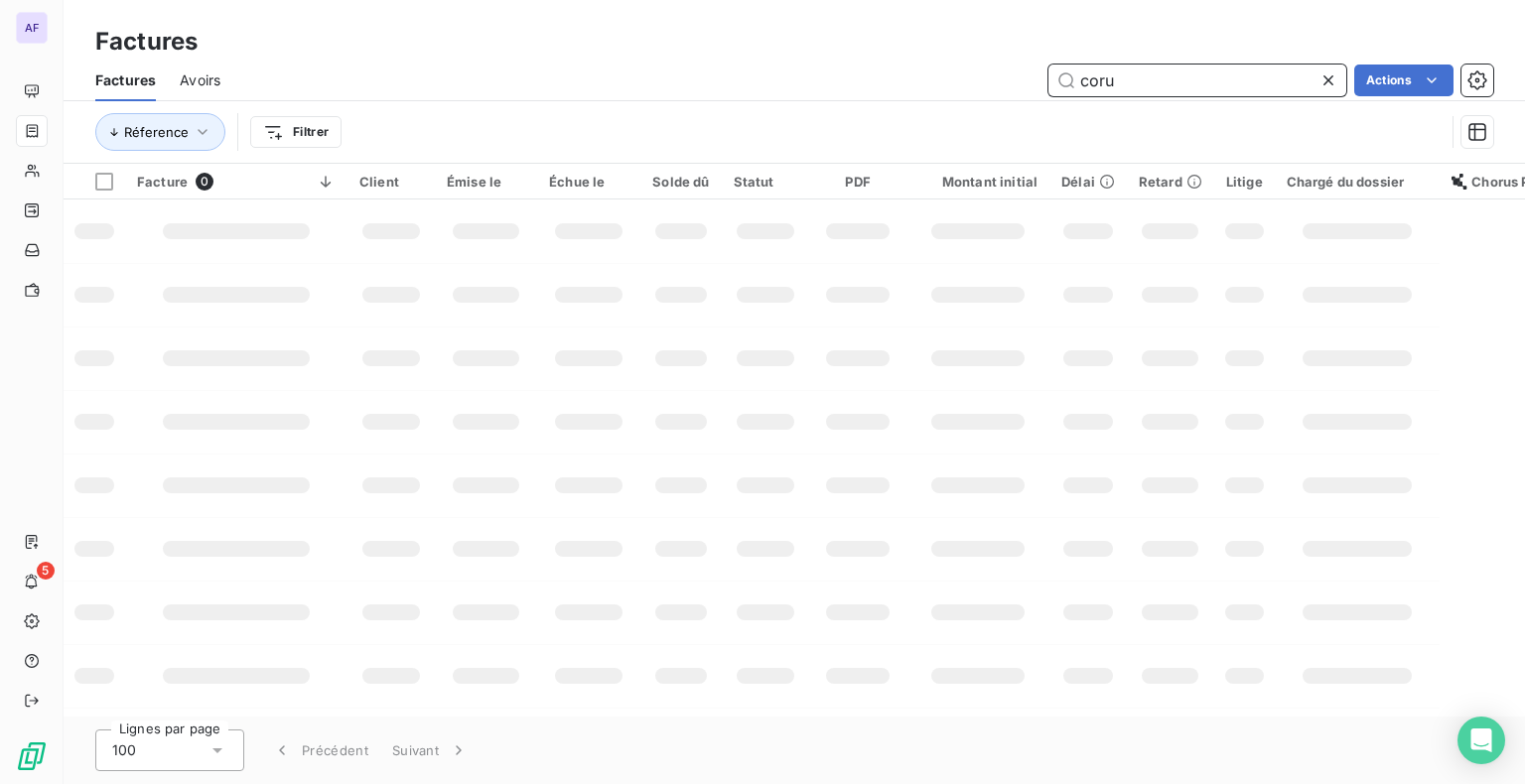 type on "corum" 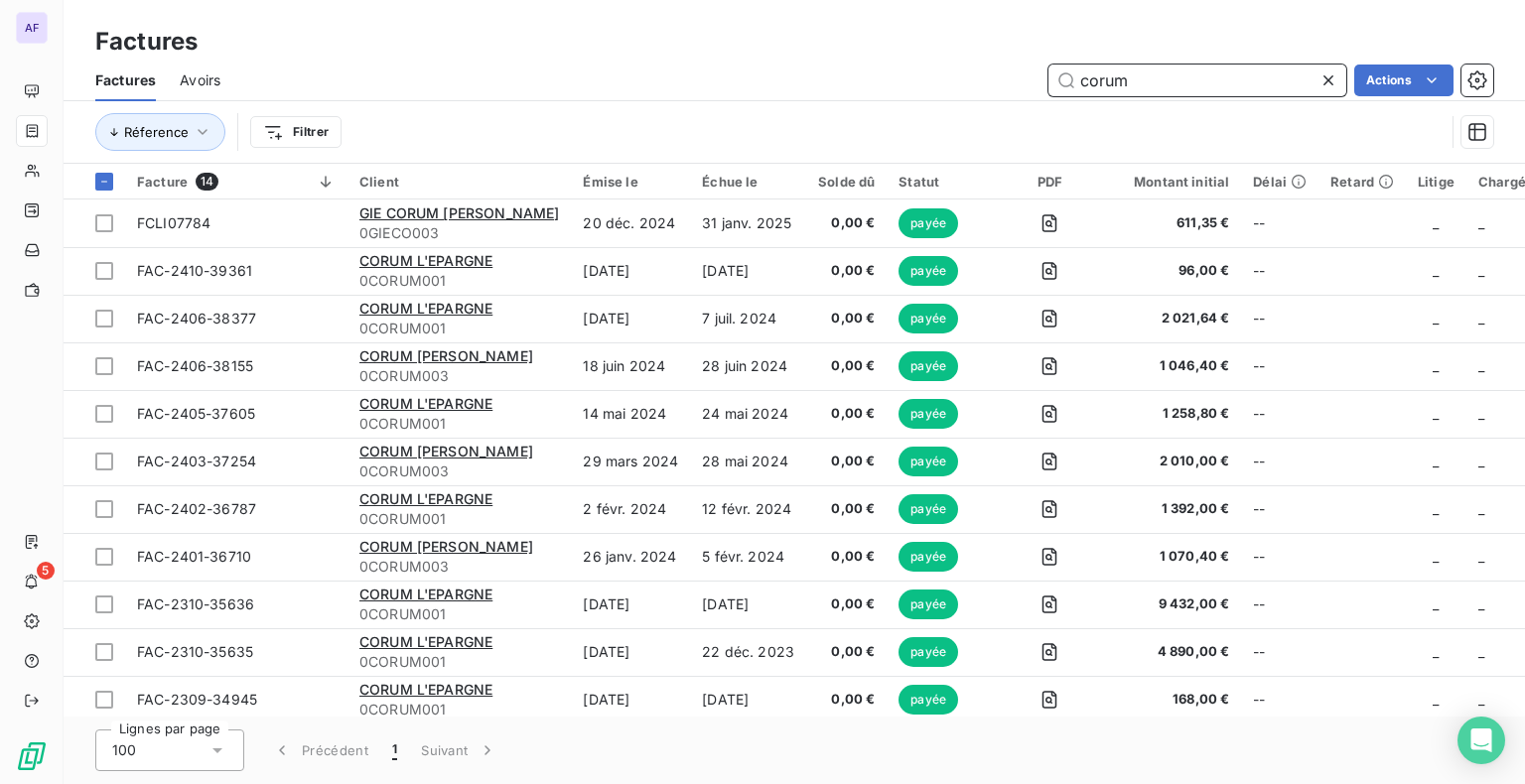 drag, startPoint x: 1140, startPoint y: 76, endPoint x: 1001, endPoint y: 79, distance: 139.03237 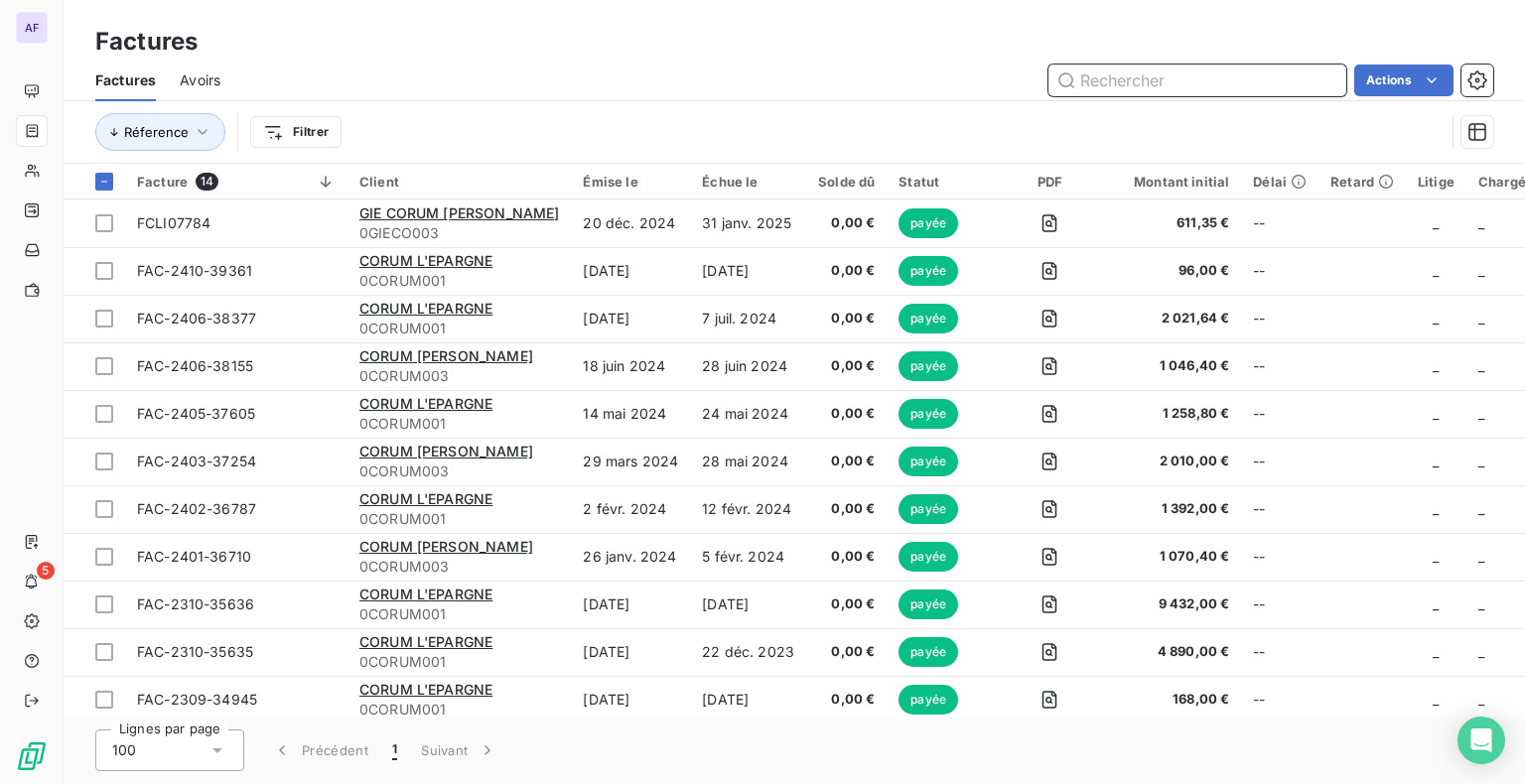 type 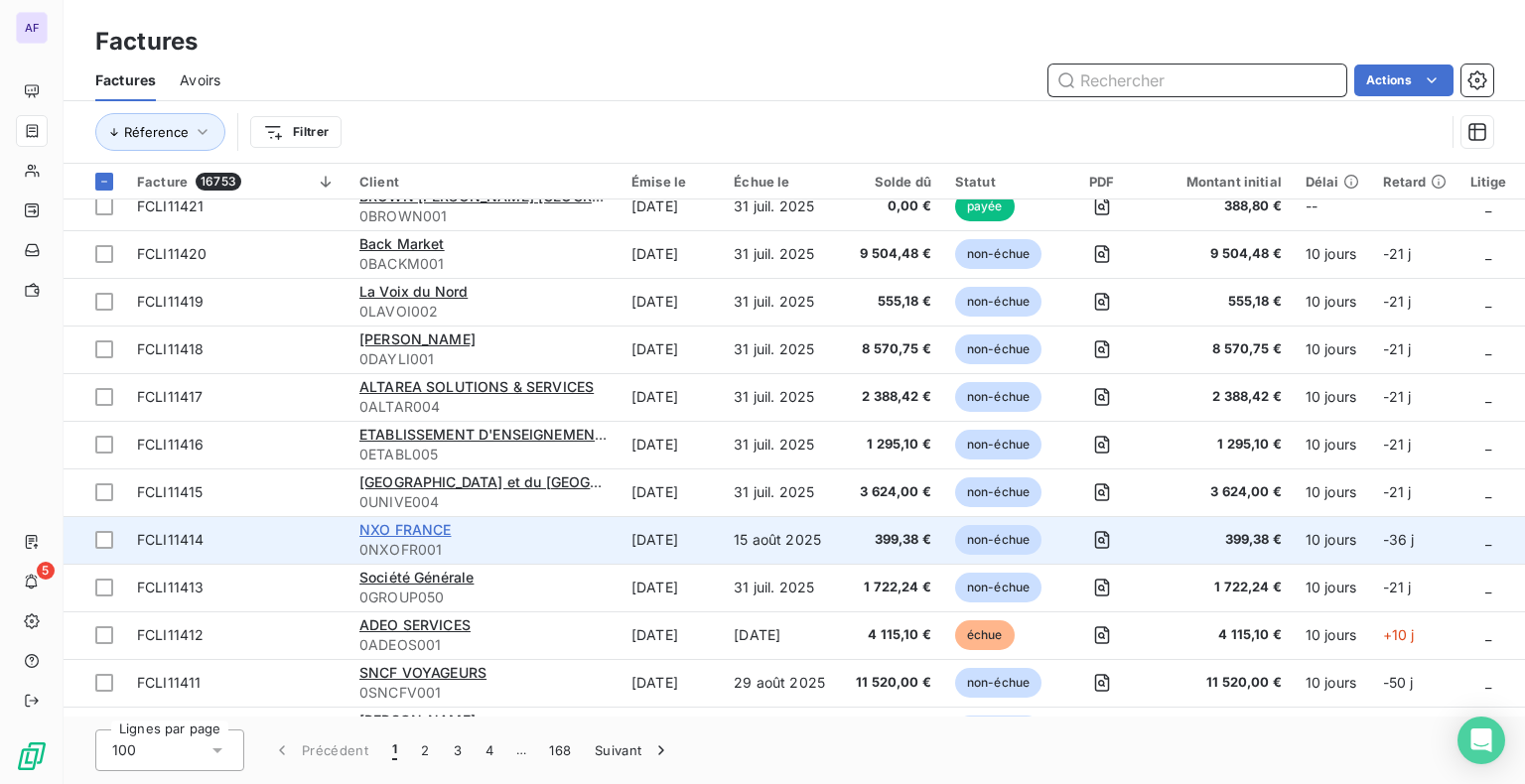 scroll, scrollTop: 695, scrollLeft: 0, axis: vertical 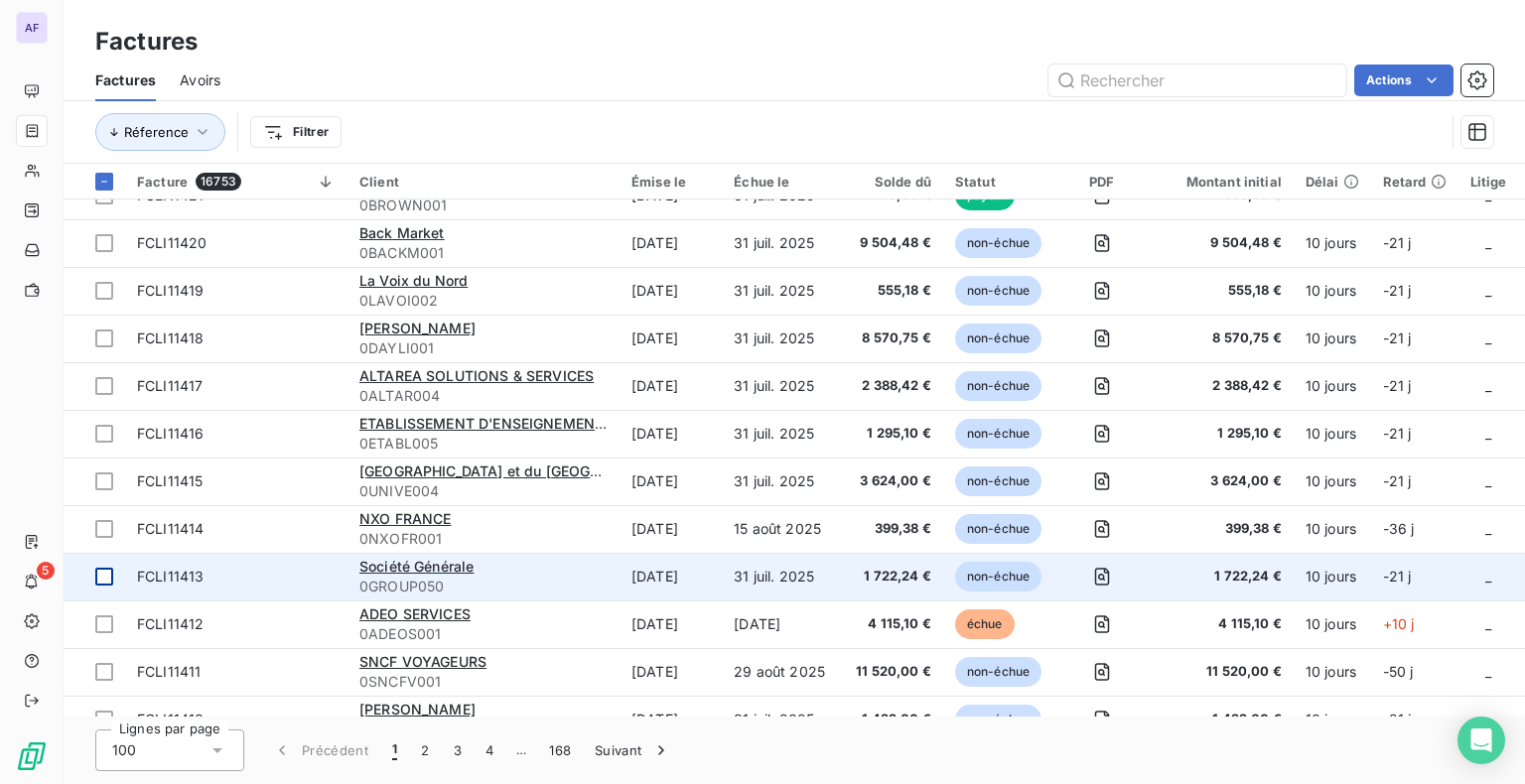 click at bounding box center (104, 577) 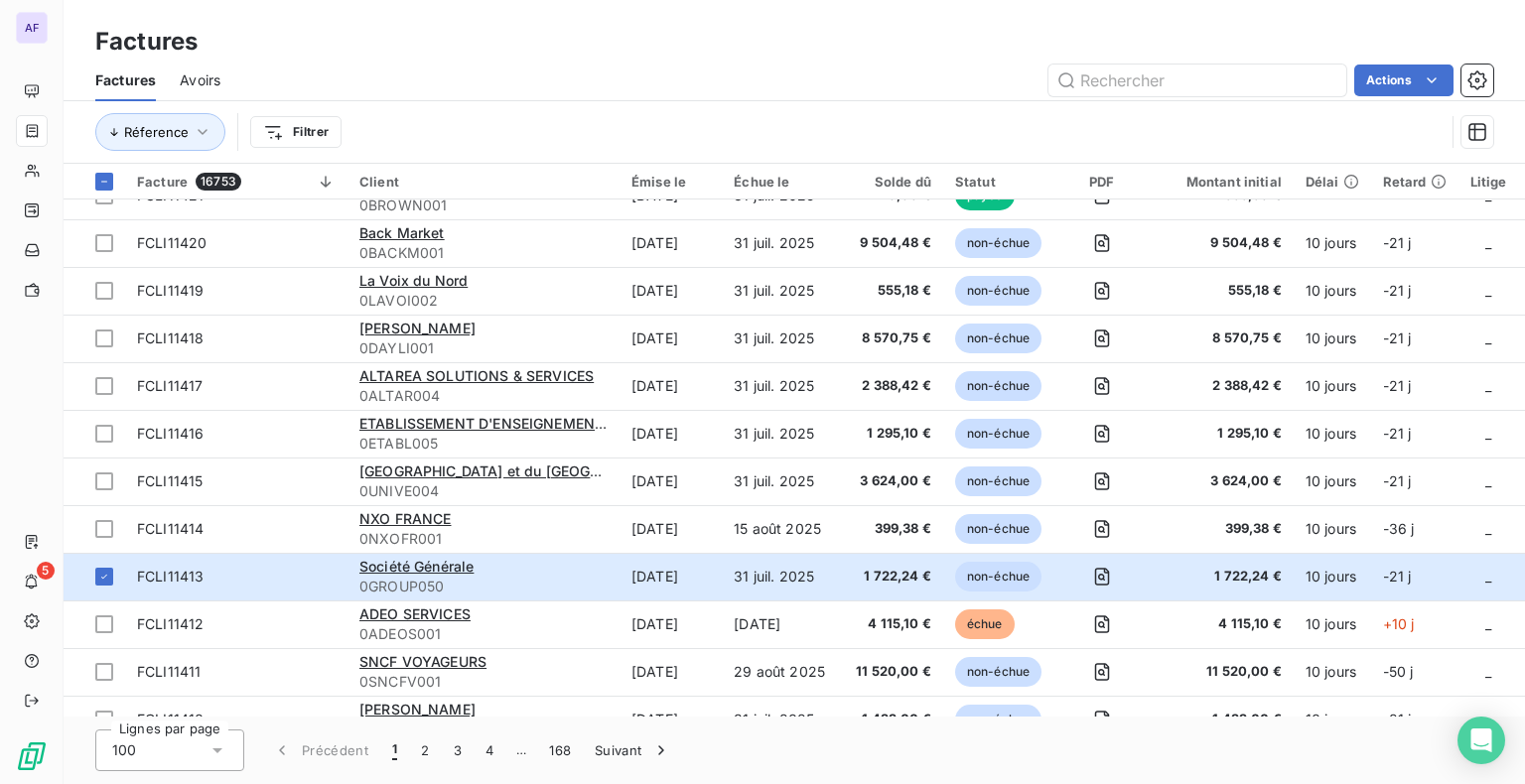 click on "AF 5 Factures Factures Avoirs Actions Réference Filtrer Facture 16753 Client Émise le Échue le Solde dû Statut PDF Montant initial Délai Retard   Litige Chargé du dossier  Chorus Pro FCLI11435 BOUTIQUE FDJ - Paiement PAYPLUG 0BTQFD001 [DATE] [DATE] 0,00 € payée 277,59 € -- _ _ _ FCLI11434 BOUTIQUE FDJ - Paiement PAYPLUG 0BTQFD001 [DATE] [DATE] 0,00 € payée 37,30 € -- _ _ _ FCLI11433 BOUTIQUE FDJ - Paiement PAYPLUG 0BTQFD001 [DATE] [DATE] 0,00 € payée 88,61 € -- _ _ _ FCLI11432 BOUTIQUE FDJ - Paiement PAYPLUG 0BTQFD001 [DATE] [DATE] 0,00 € payée 50,46 € -- _ _ _ FCLI11431 BOUTIQUE FDJ - Paiement PAYPLUG 0BTQFD001 [DATE] [DATE] 0,00 € payée 227,68 € -- _ _ _ FCLI11430 BOUTIQUE FDJ - Paiement PAYPLUG 0BTQFD001 [DATE] [DATE] 0,00 € payée 203,90 € -- _ _ _ FCLI11429 BOUTIQUE FDJ - Paiement PAYPLUG 0BTQFD001 [DATE] [DATE] 0,00 € payée 41,00 € -- _ _ _ --" at bounding box center [762, 392] 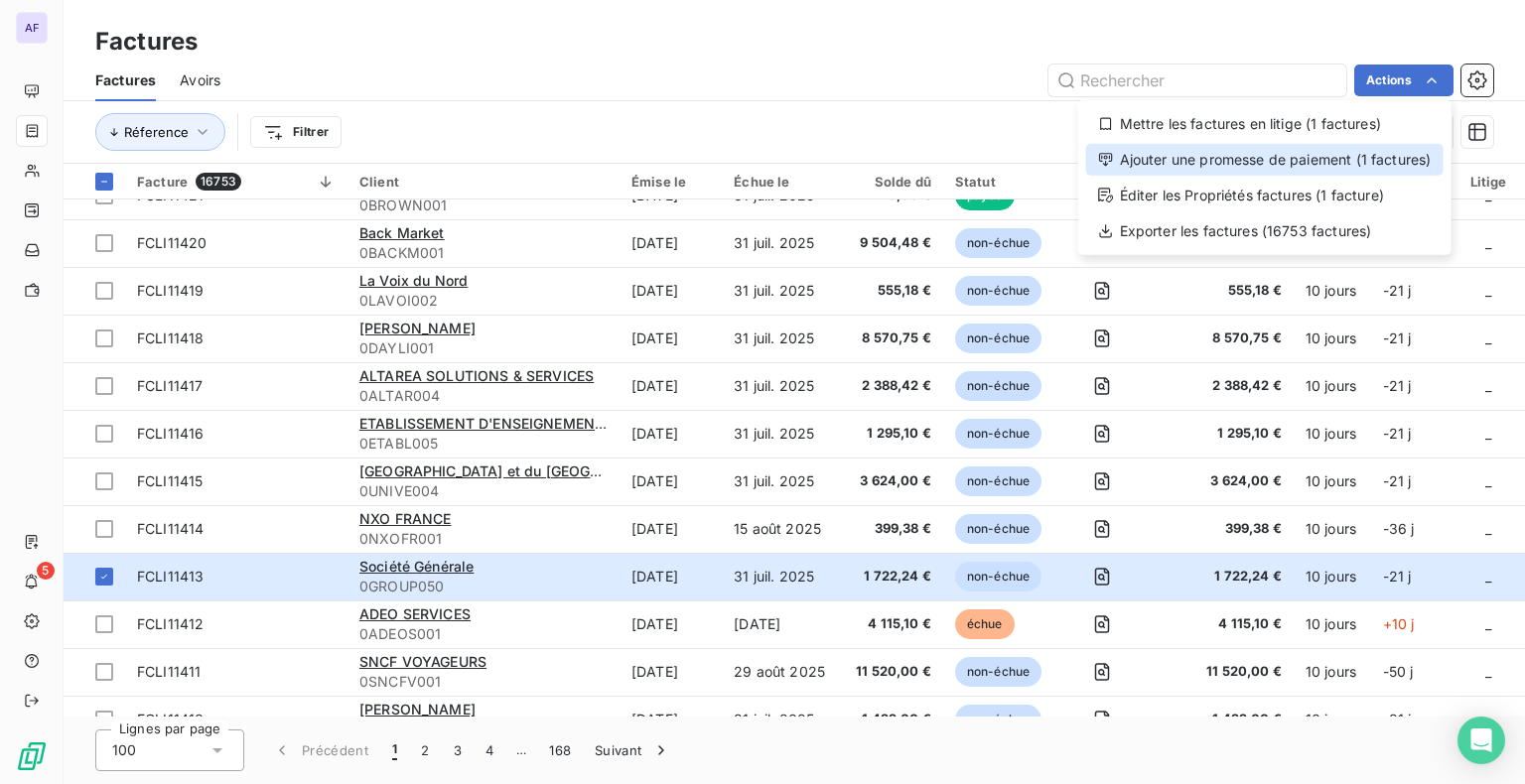 click on "Ajouter une promesse de paiement (1 factures)" at bounding box center [1265, 160] 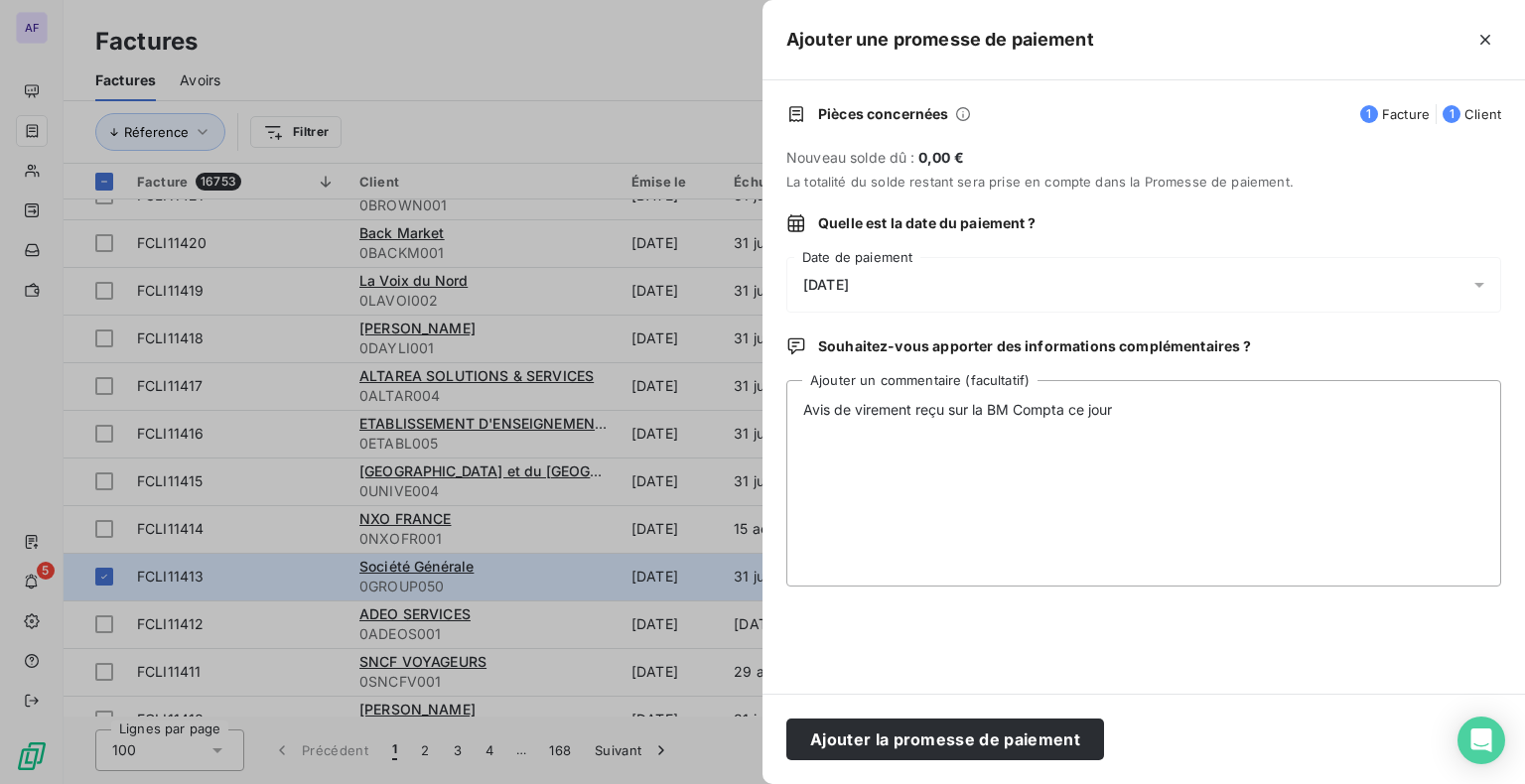click on "[DATE]" at bounding box center (826, 285) 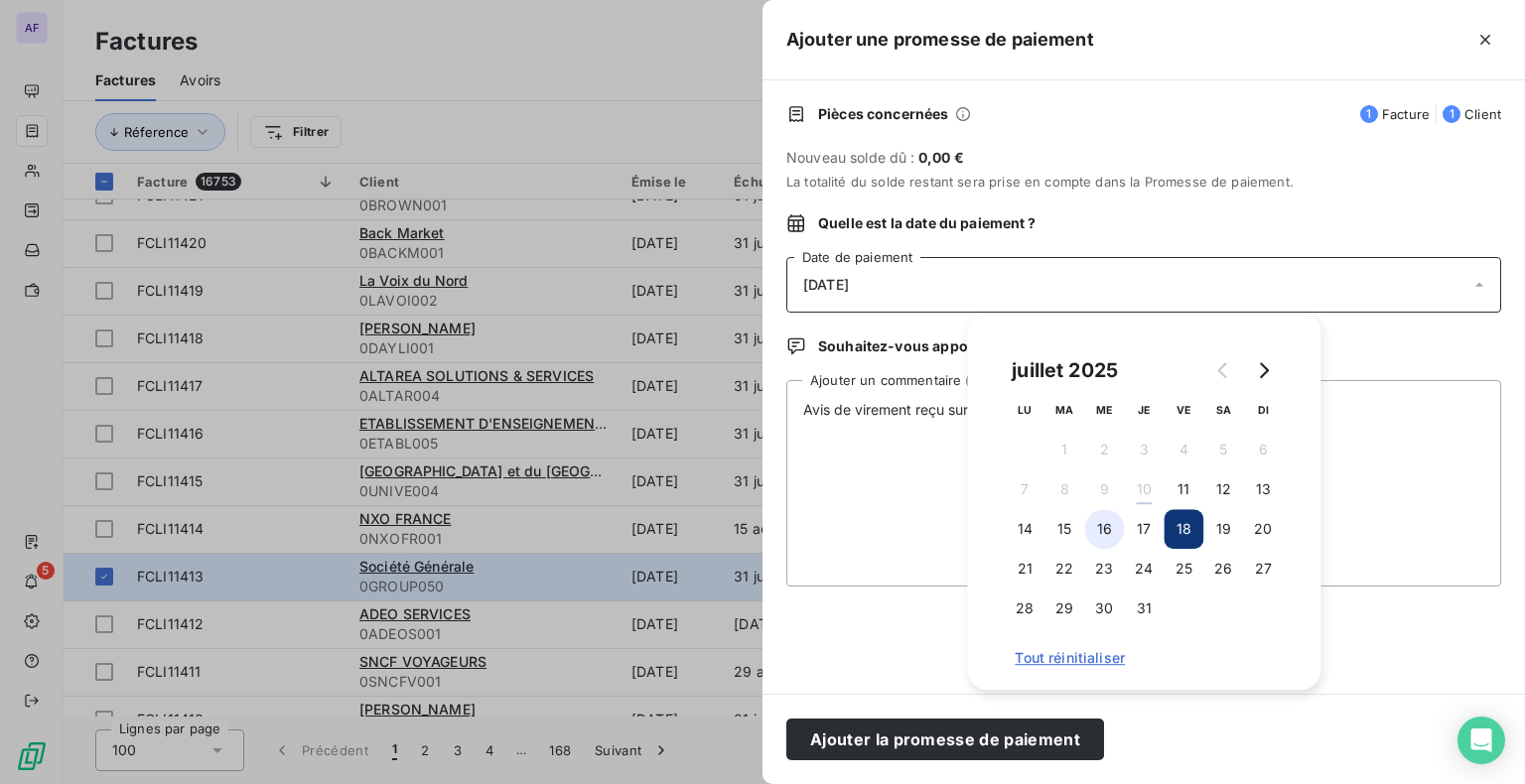 click on "16" at bounding box center (1104, 529) 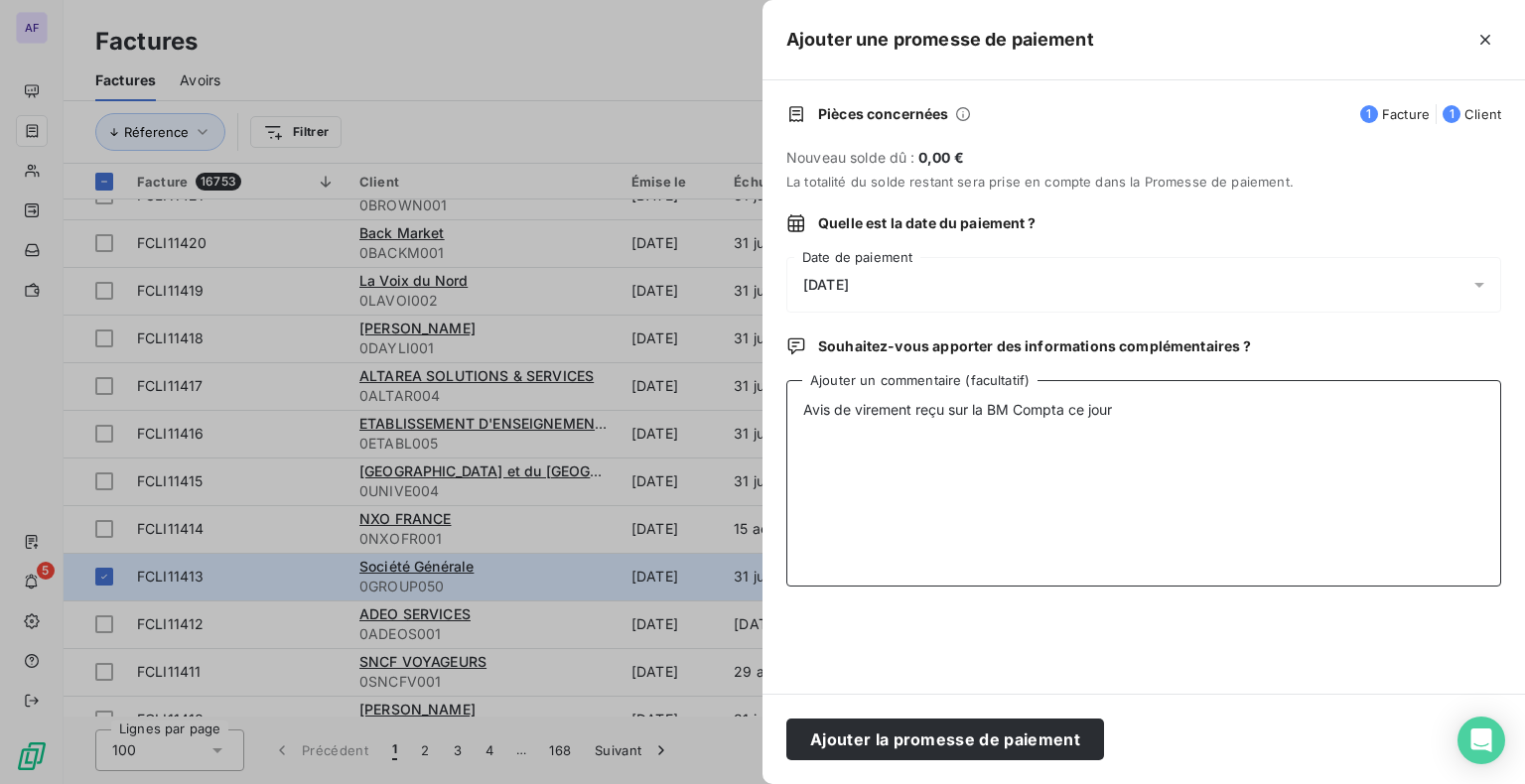 click on "Avis de virement reçu sur la BM Compta ce jour" at bounding box center [1144, 483] 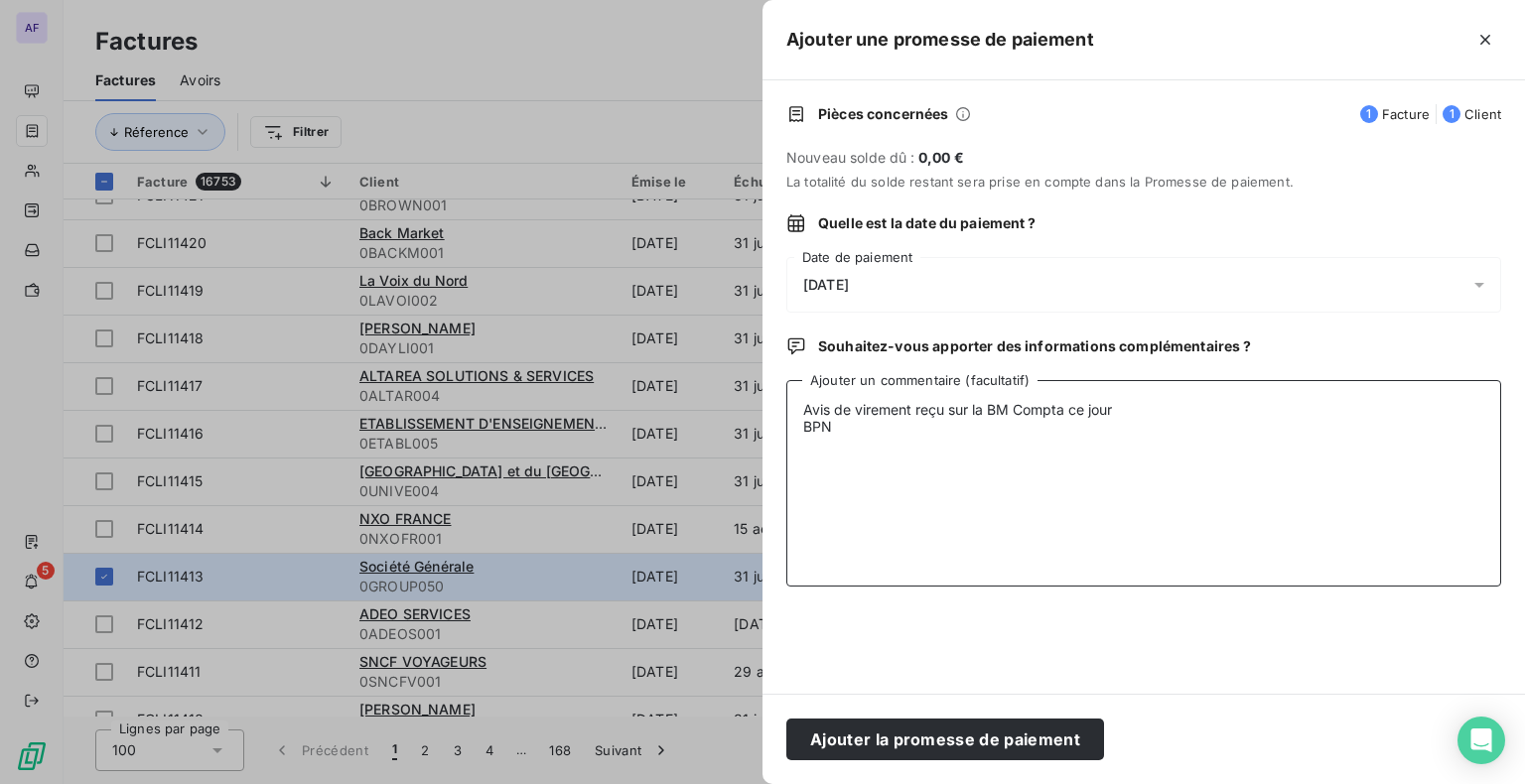 type on "Avis de virement reçu sur la BM Compta ce jour
BPN" 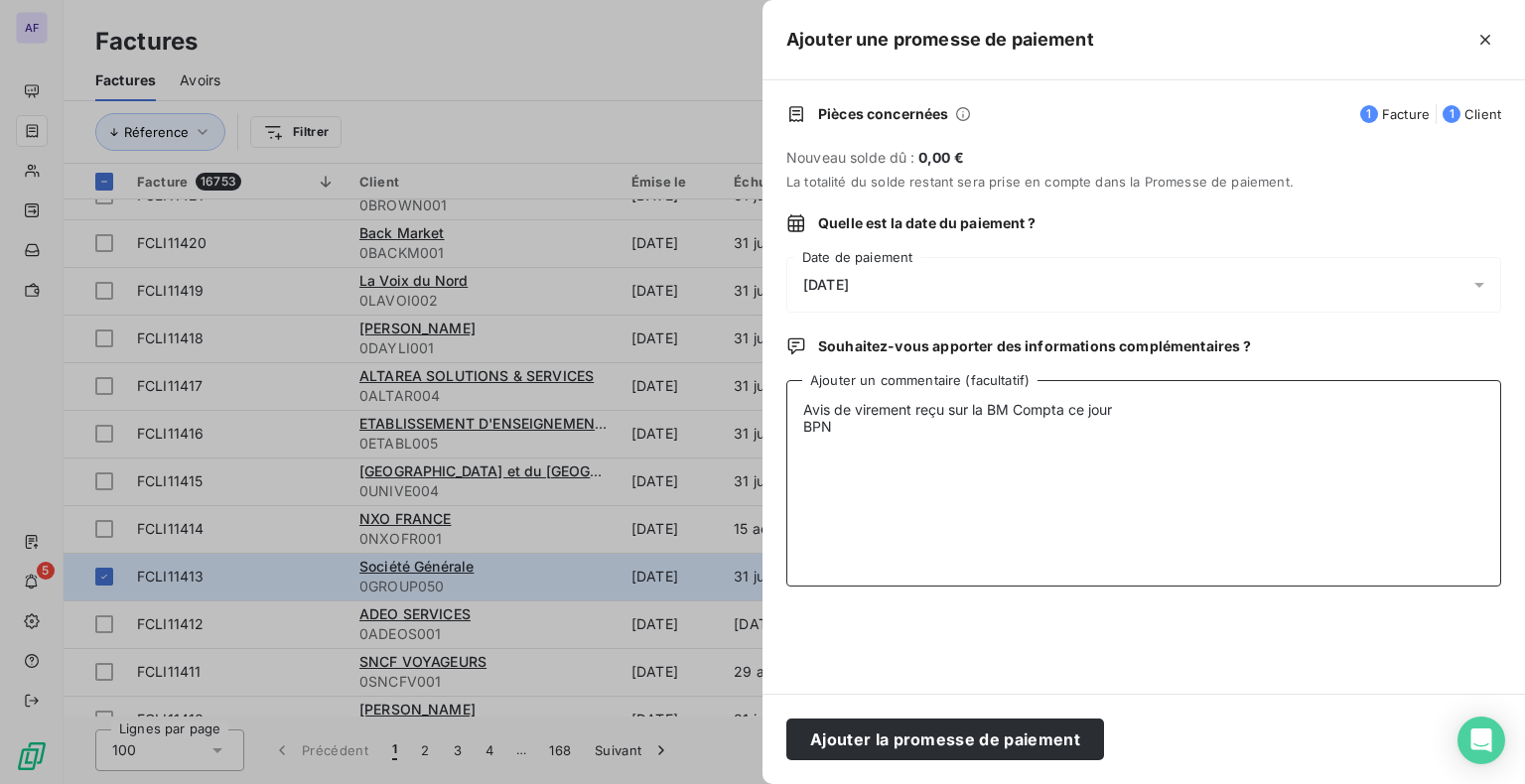 drag, startPoint x: 872, startPoint y: 452, endPoint x: 756, endPoint y: 403, distance: 125.92458 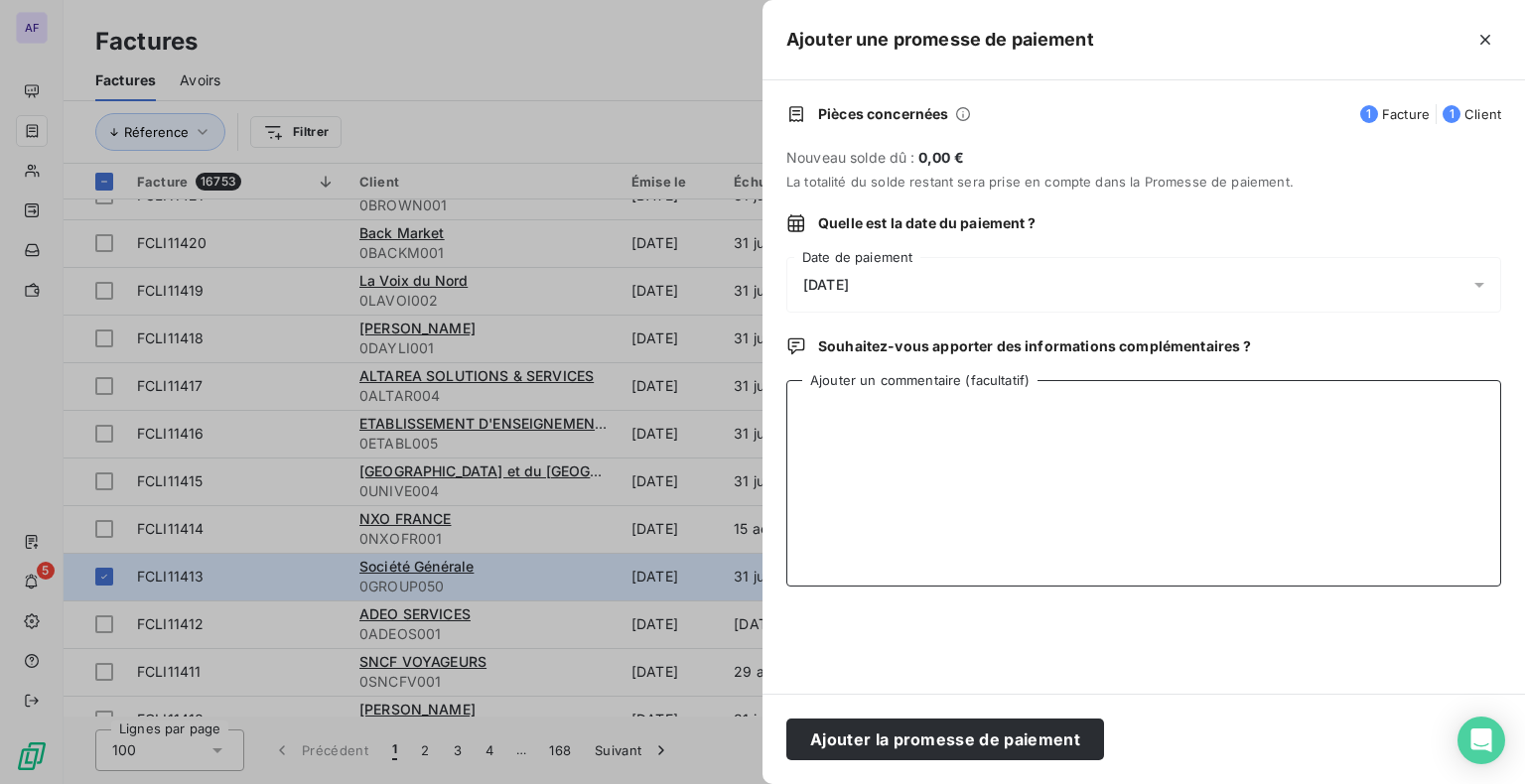 click on "Ajouter un commentaire (facultatif)" at bounding box center (1144, 483) 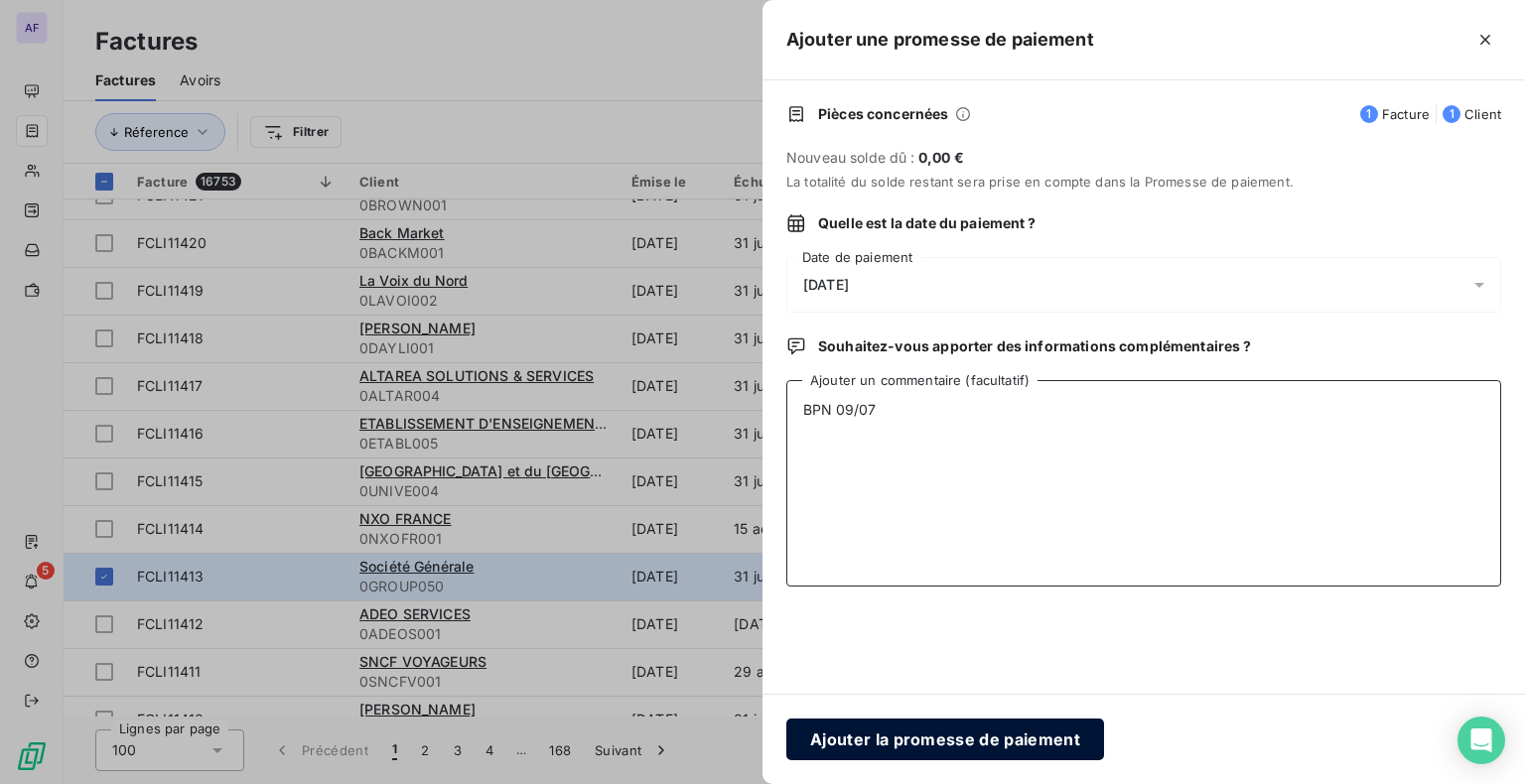 type on "BPN 09/07" 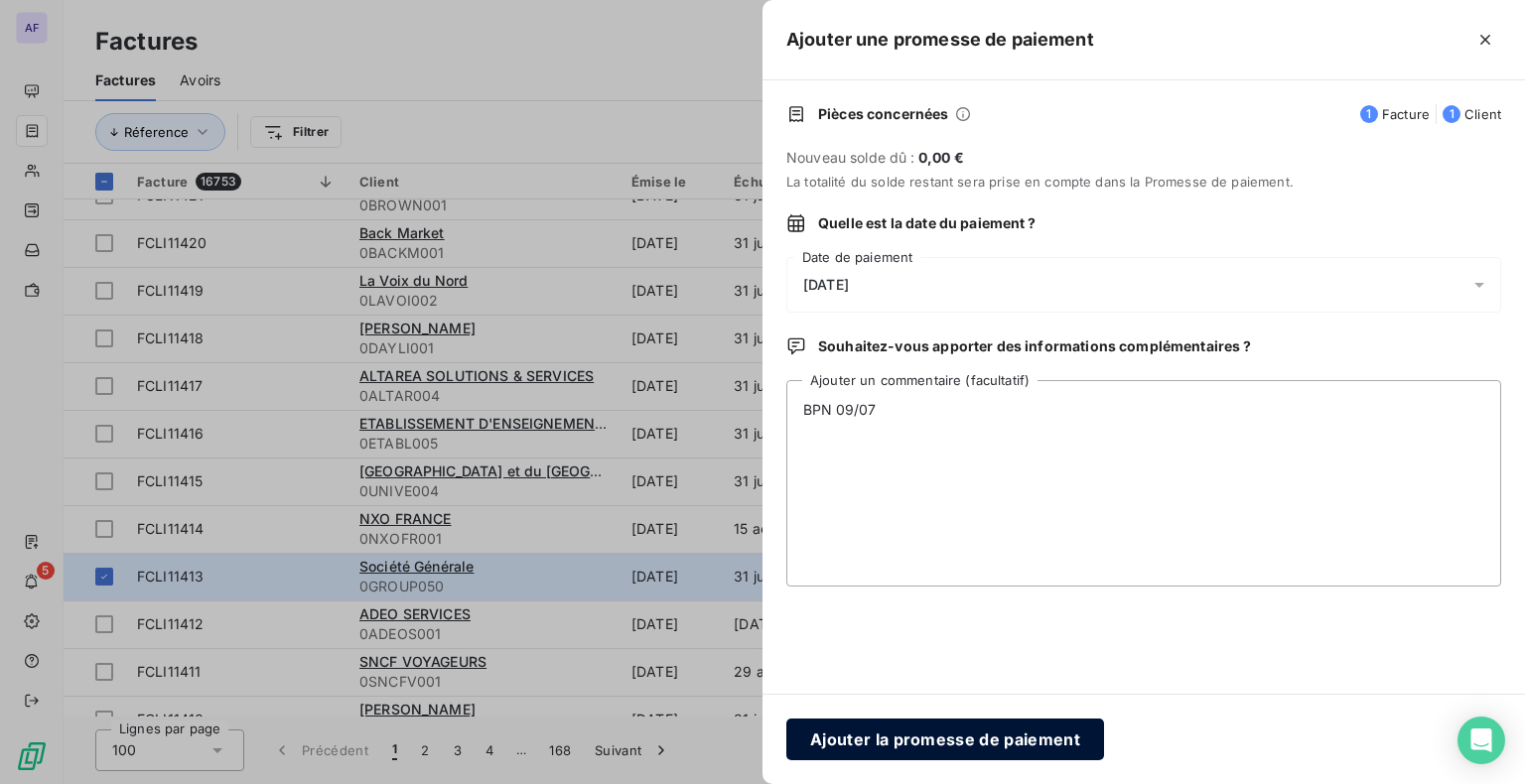 click on "Ajouter la promesse de paiement" at bounding box center [945, 739] 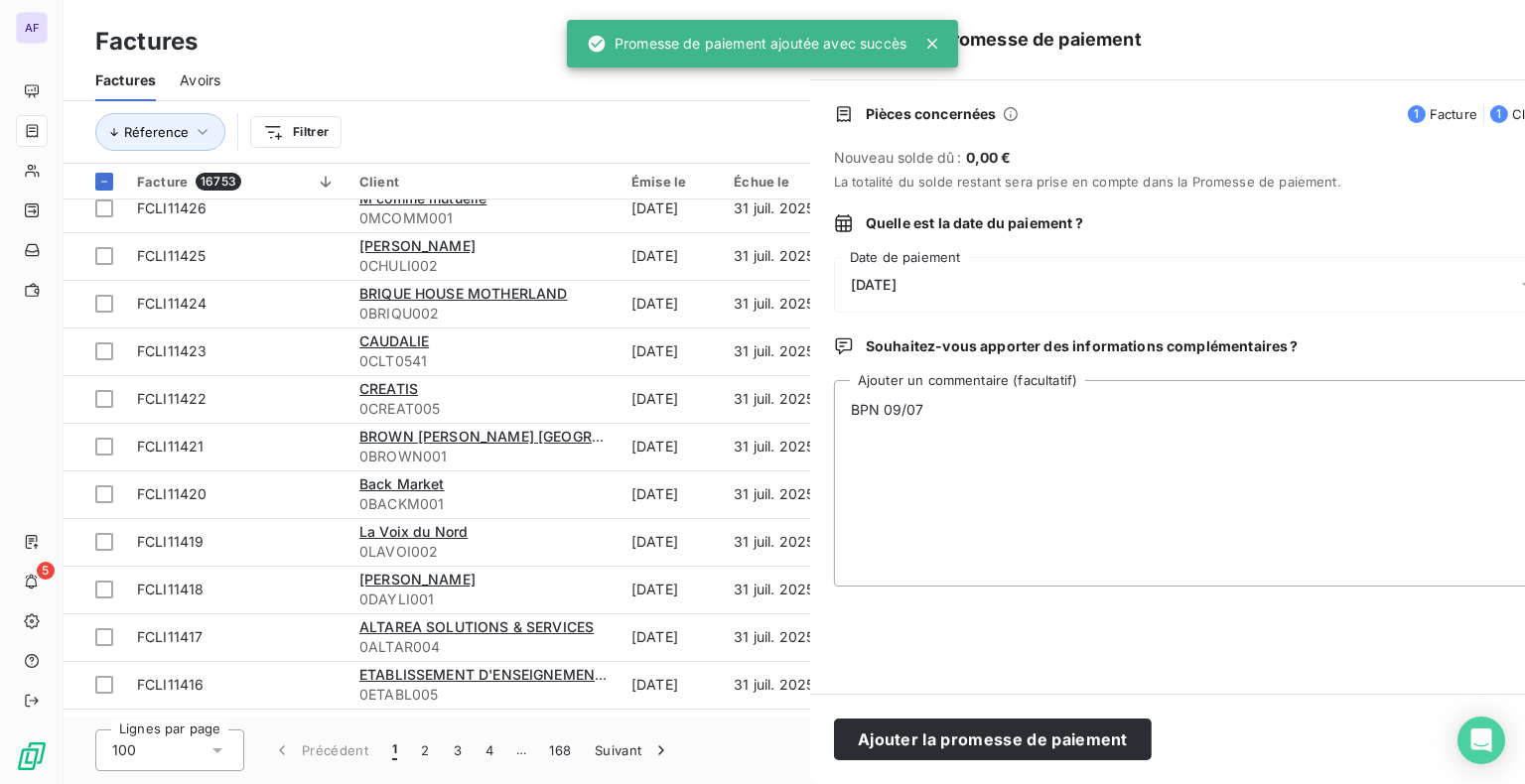 scroll, scrollTop: 695, scrollLeft: 0, axis: vertical 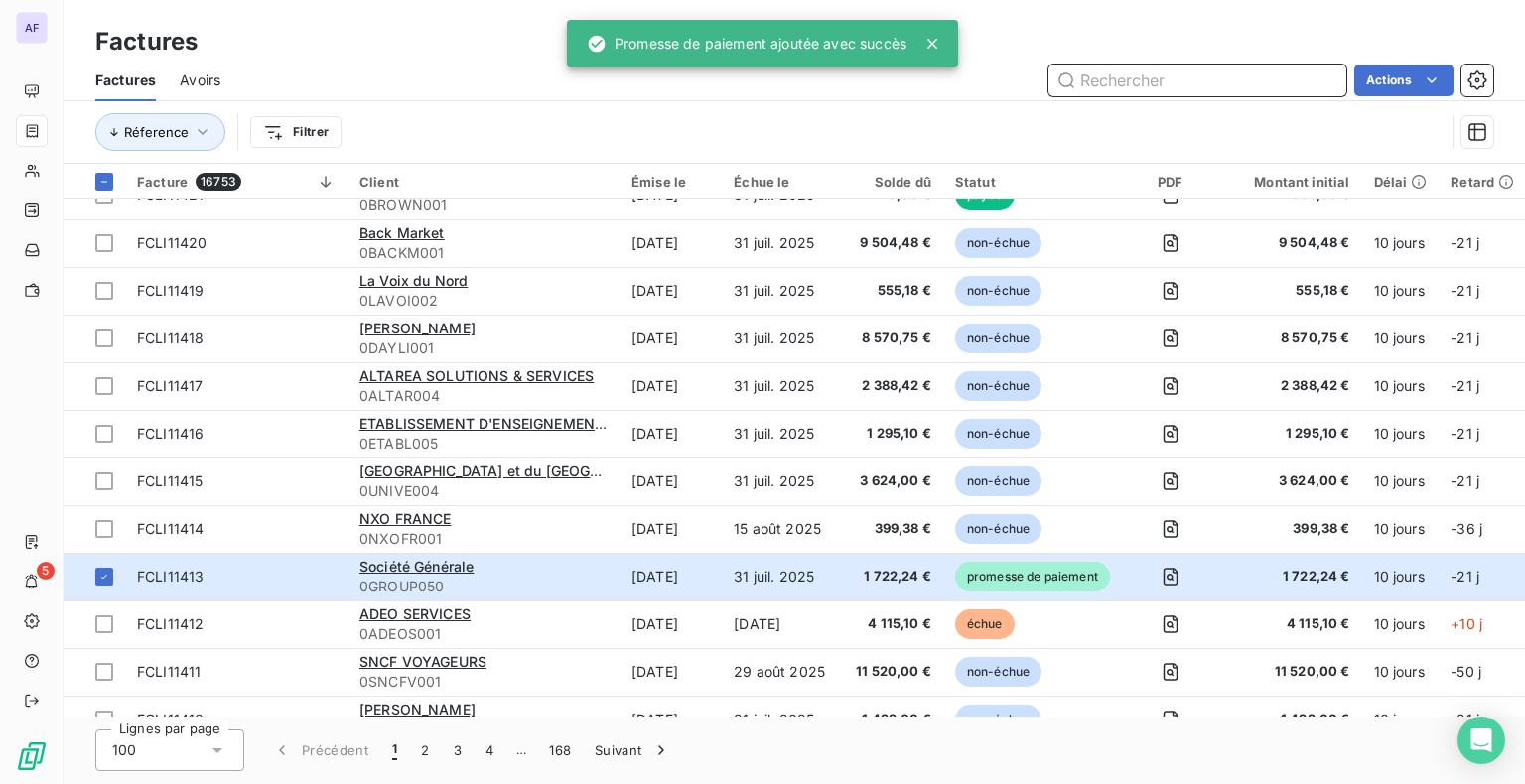 click at bounding box center [1197, 80] 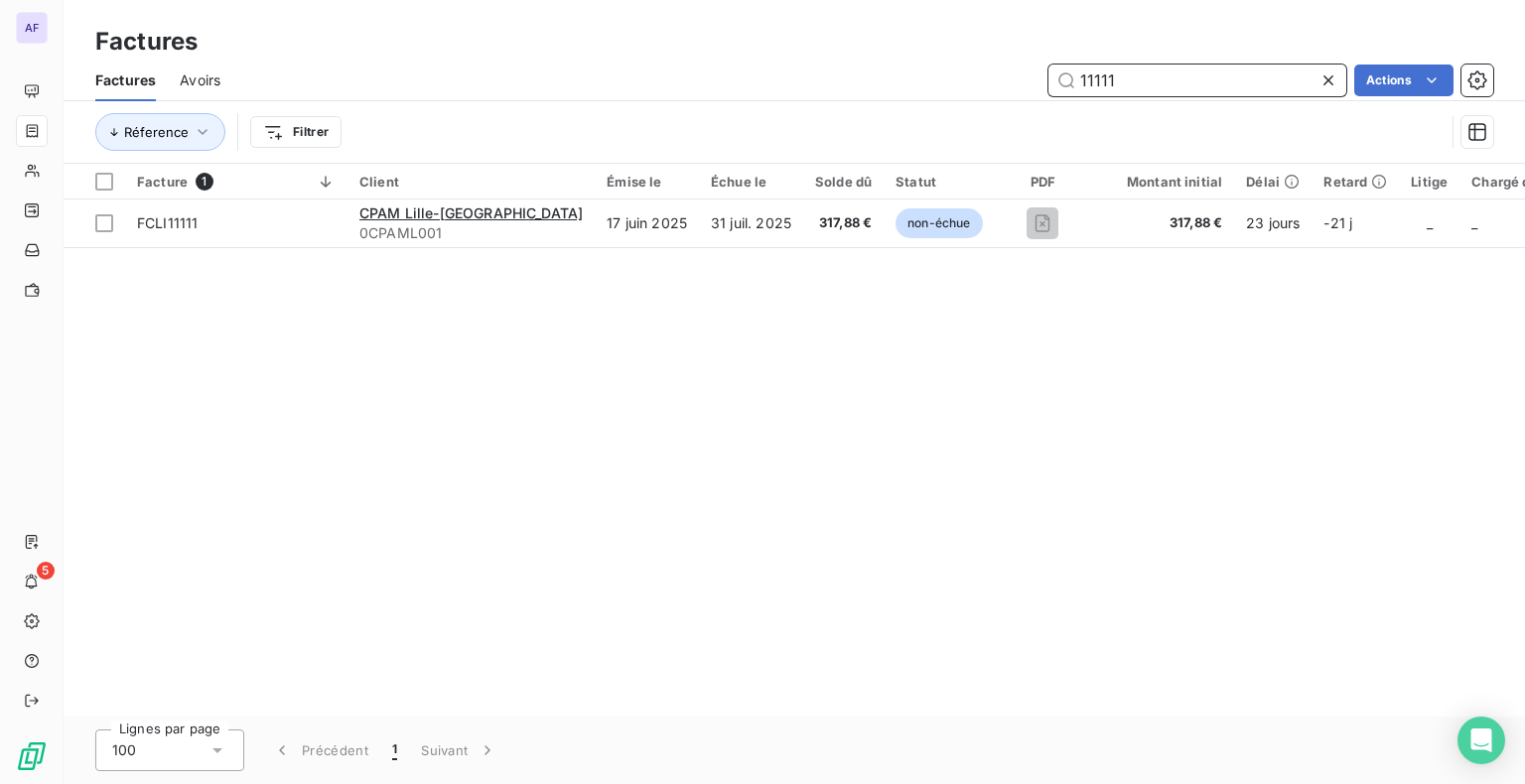 scroll, scrollTop: 0, scrollLeft: 0, axis: both 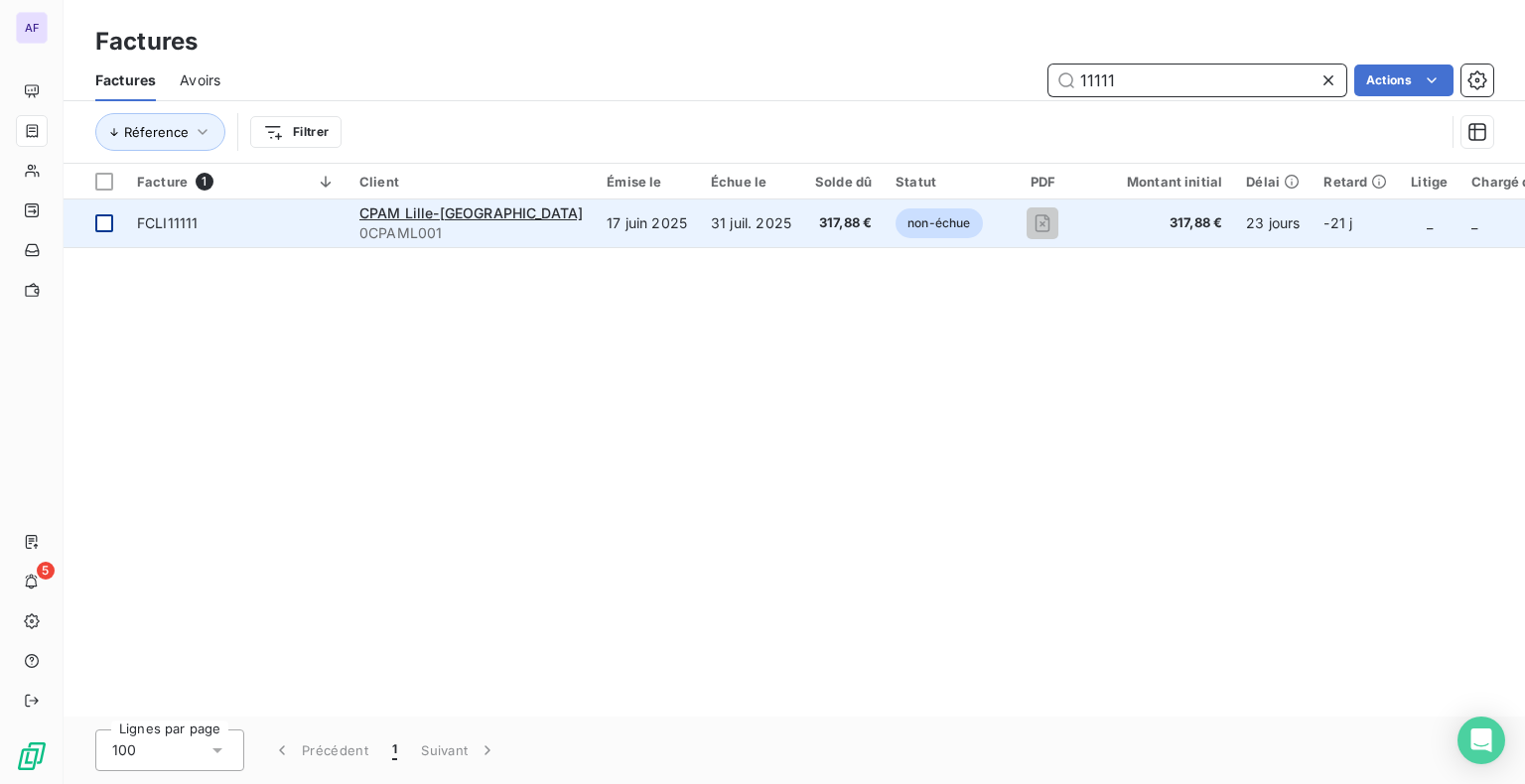 type on "11111" 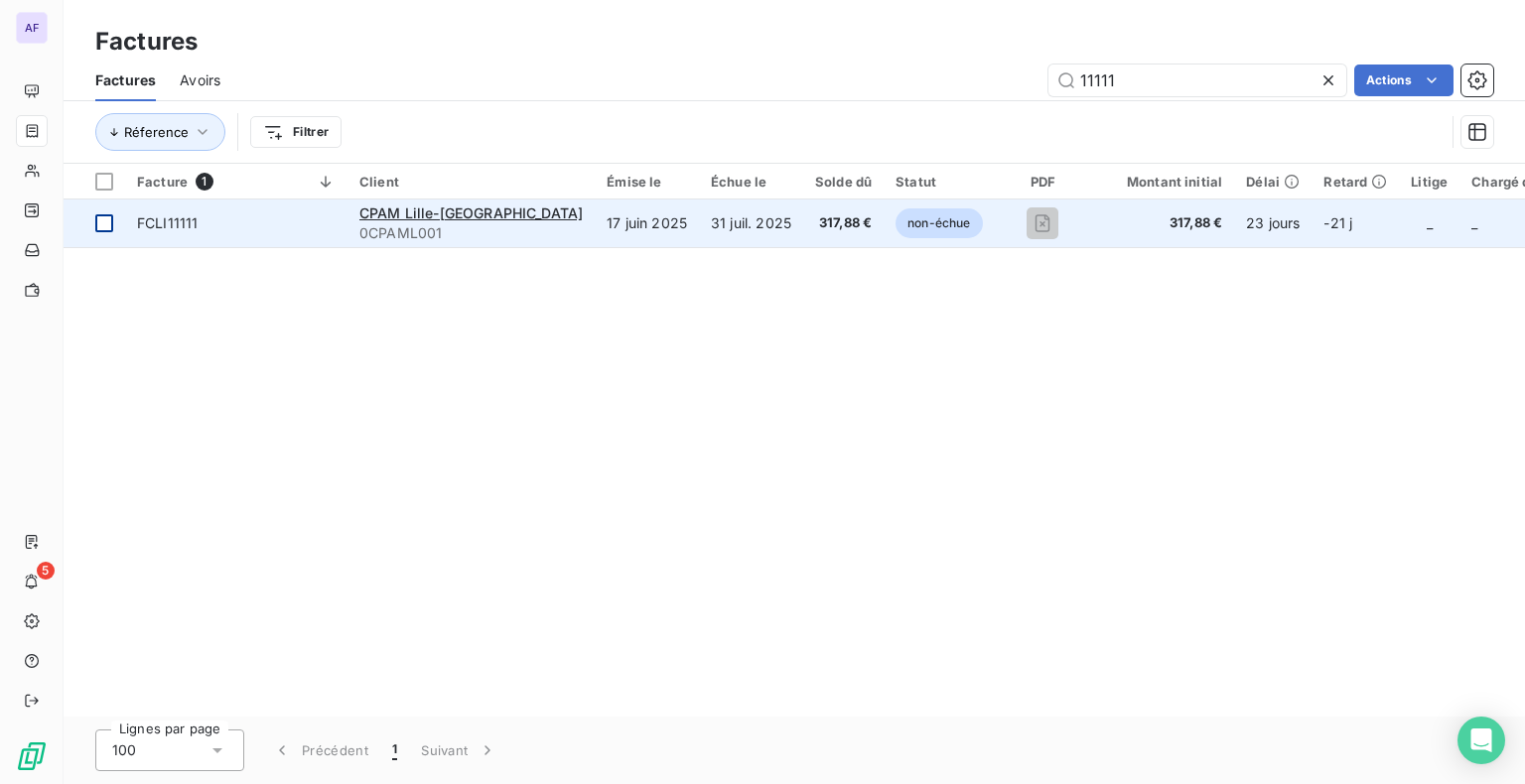 click at bounding box center (104, 223) 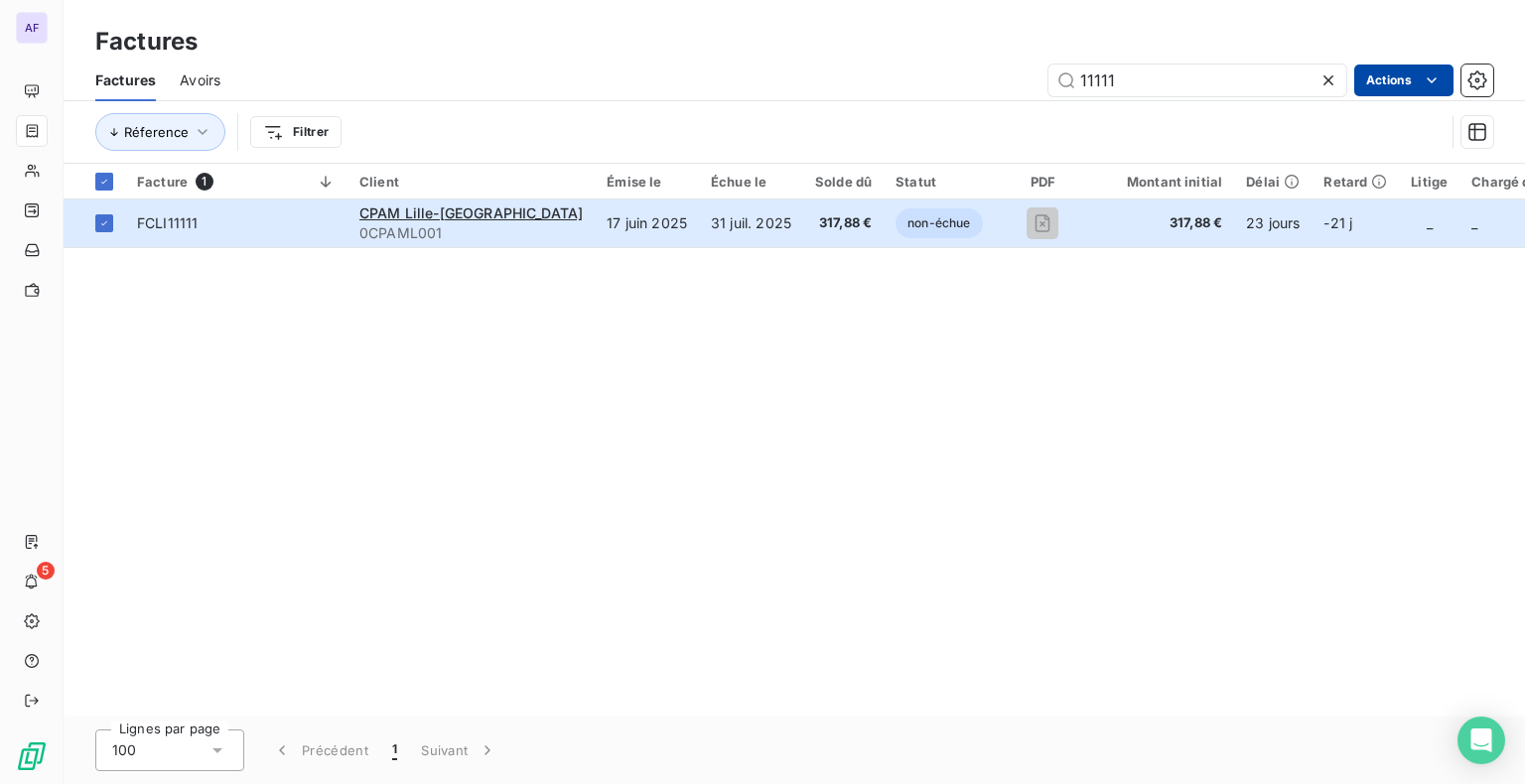 click on "AF 5 Factures Factures Avoirs 11111 Actions Réference Filtrer Facture 1 Client Émise le Échue le Solde dû Statut PDF Montant initial Délai Retard   Litige Chargé du dossier  Chorus Pro FCLI11111 CPAM Lille-Douai 0CPAML001 [DATE] [DATE] 317,88 € non-échue 317,88 € 23 jours -21 j _ _ Mise à disposition du destinataire Lignes par page 100 Précédent 1 Suivant" at bounding box center (762, 392) 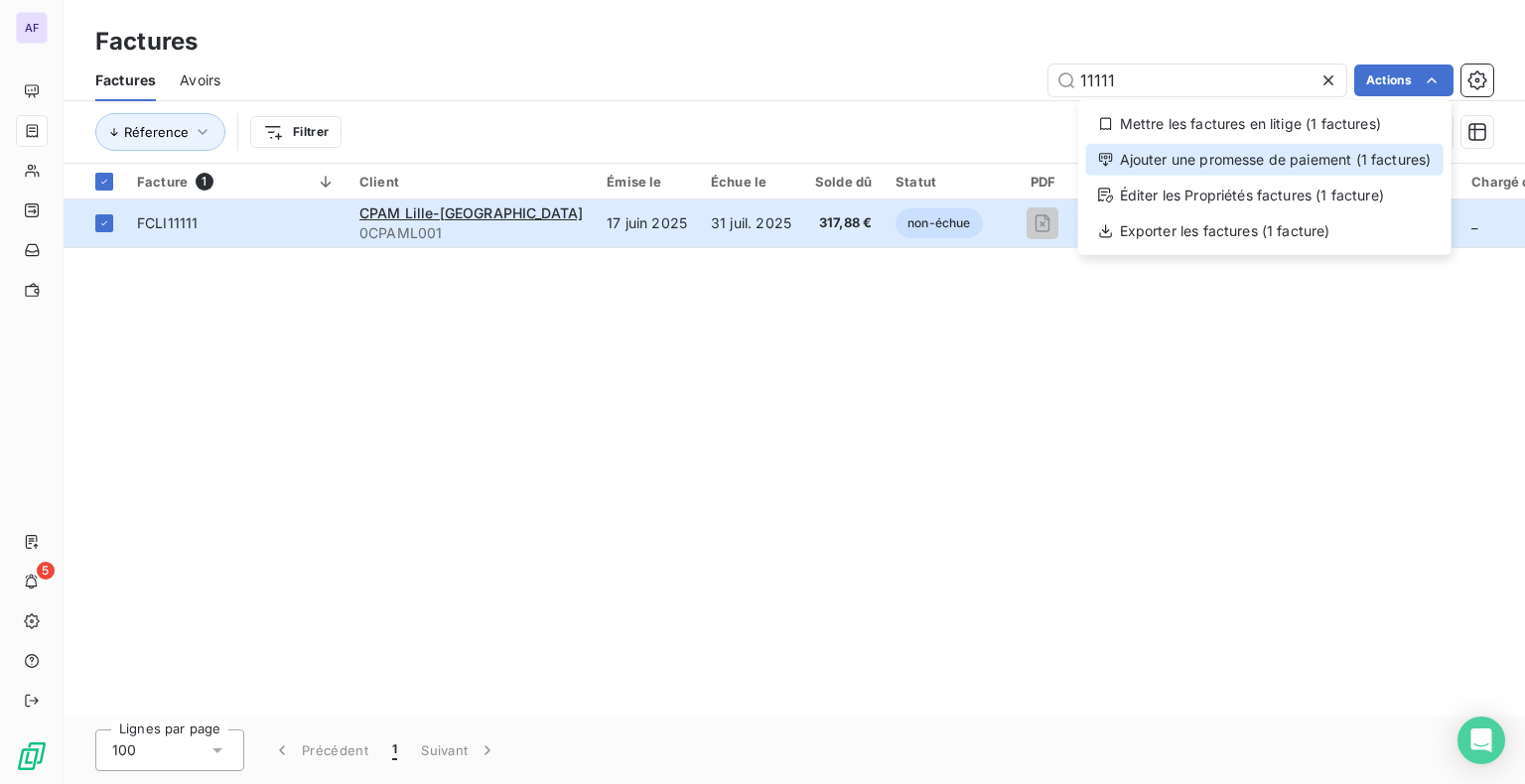 click on "Ajouter une promesse de paiement (1 factures)" at bounding box center (1265, 160) 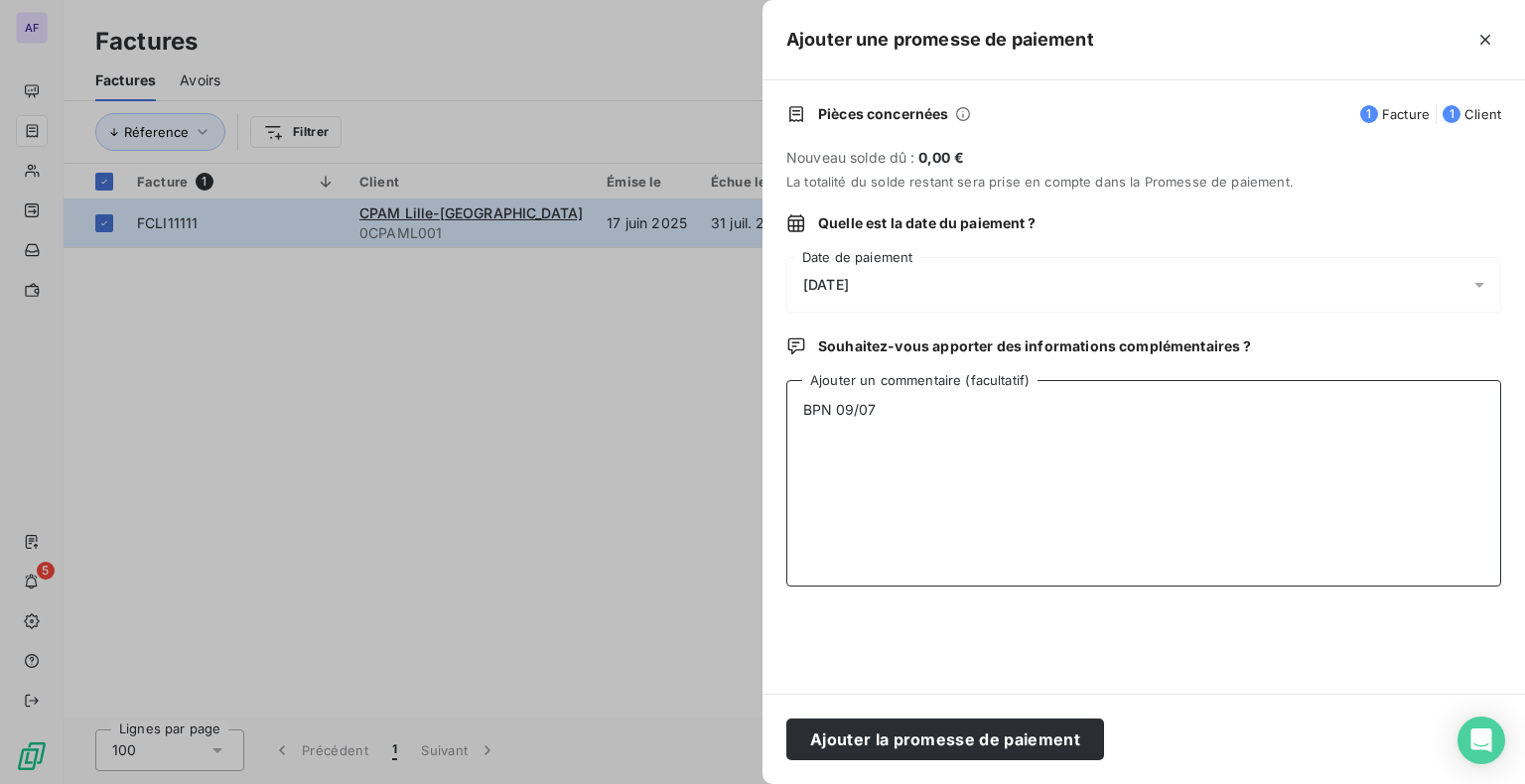 drag, startPoint x: 832, startPoint y: 402, endPoint x: 763, endPoint y: 409, distance: 69.354164 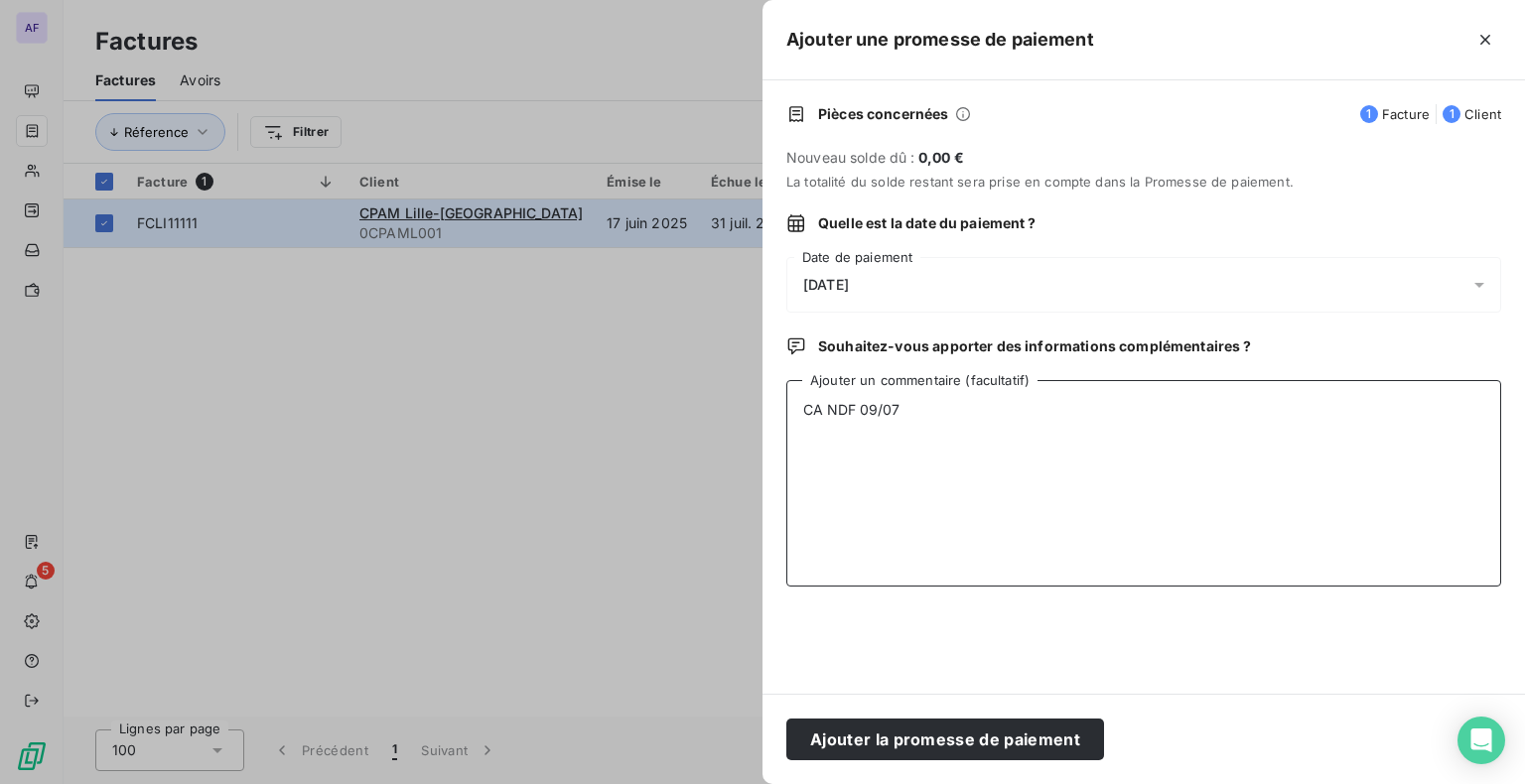 drag, startPoint x: 937, startPoint y: 411, endPoint x: 782, endPoint y: 407, distance: 155.0516 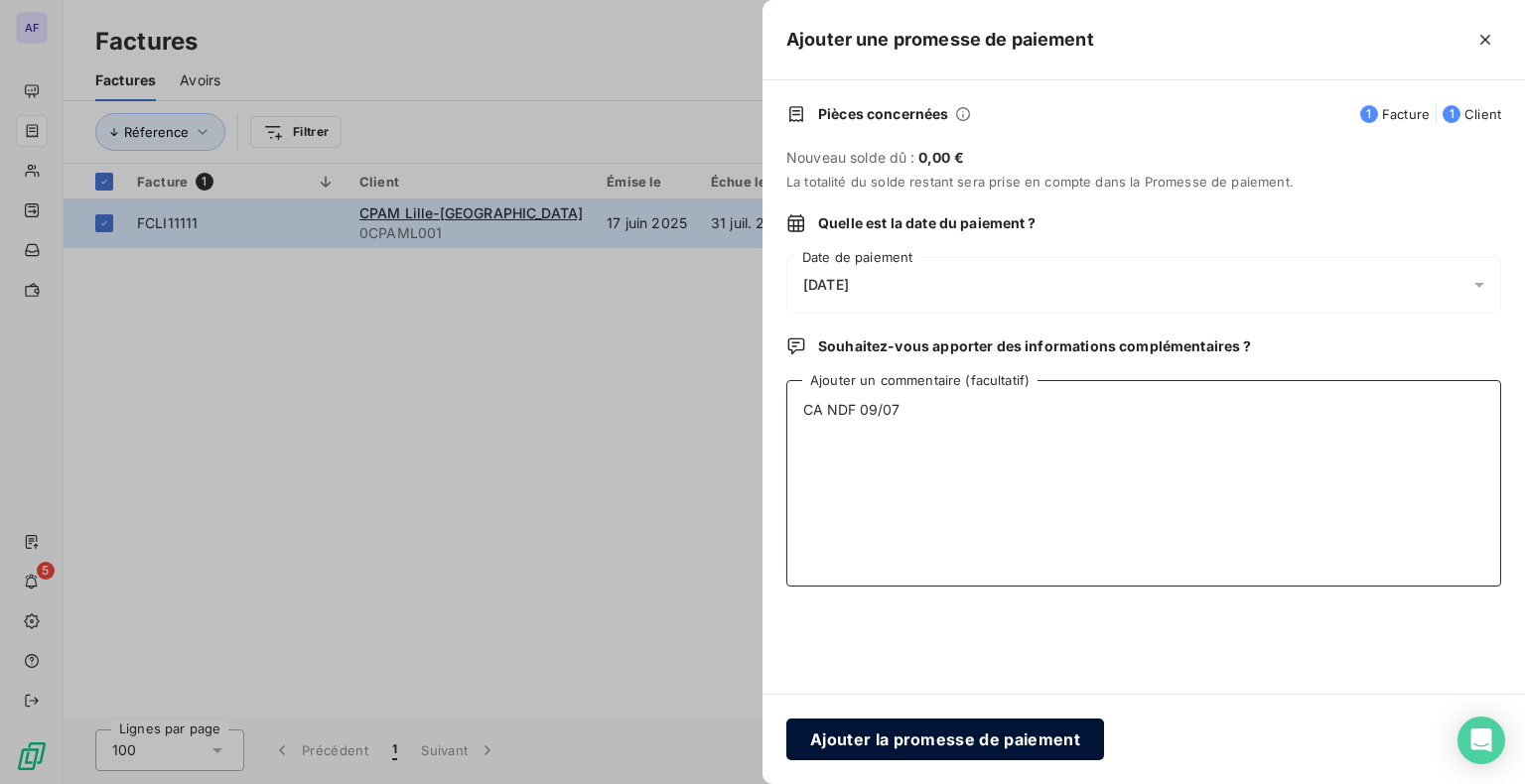 type on "CA NDF 09/07" 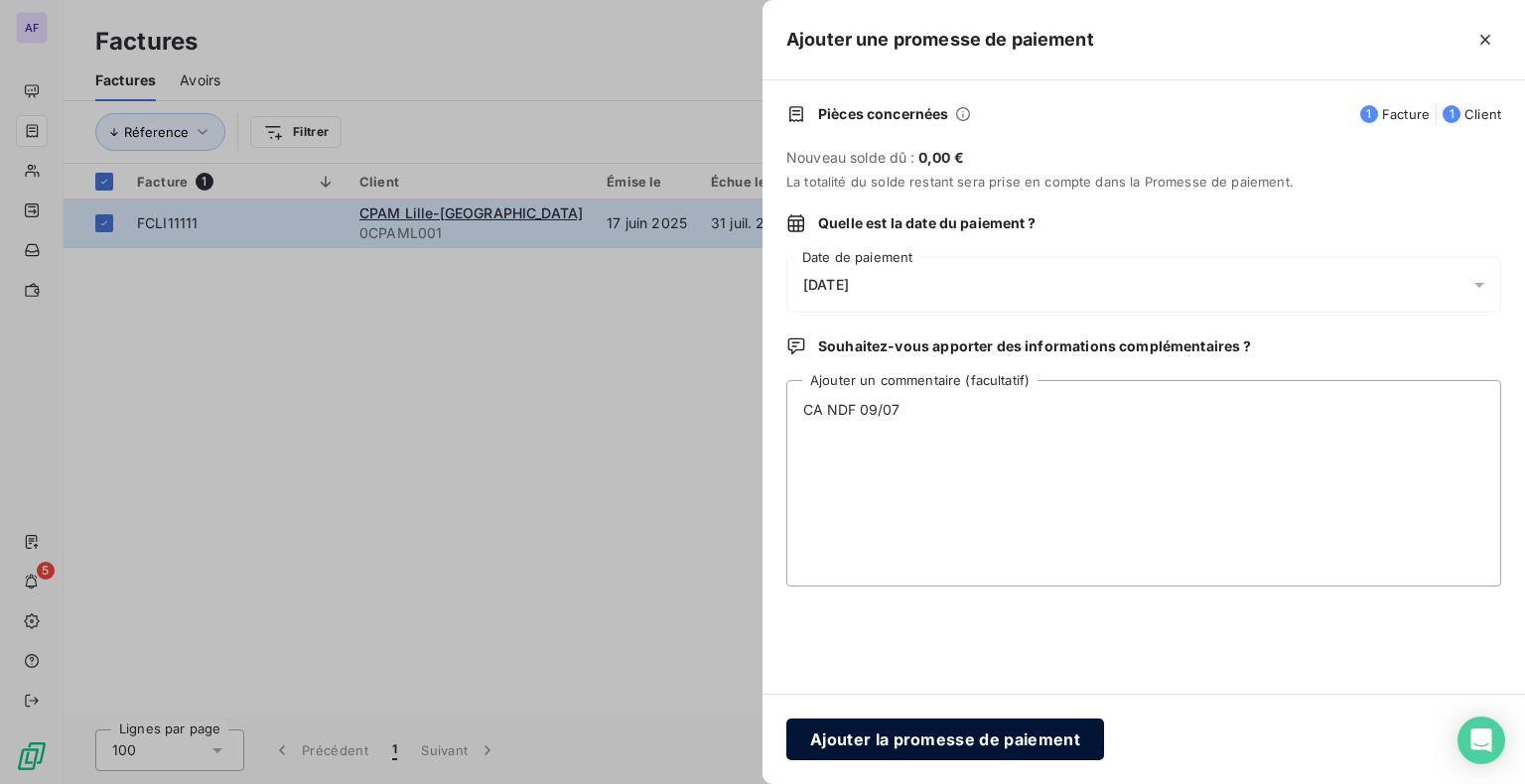 click on "Ajouter la promesse de paiement" at bounding box center (945, 739) 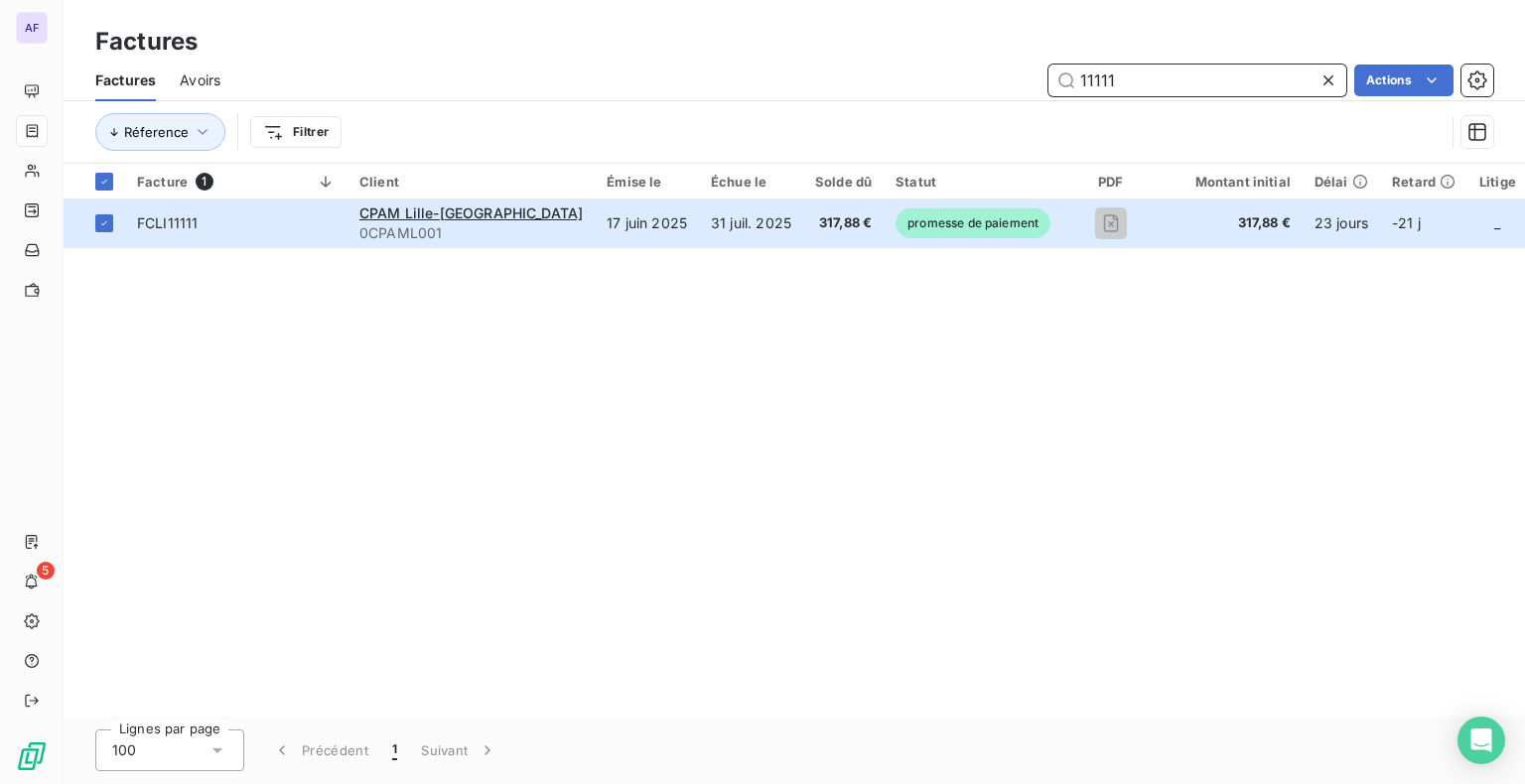 drag, startPoint x: 1137, startPoint y: 69, endPoint x: 1021, endPoint y: 81, distance: 116.61904 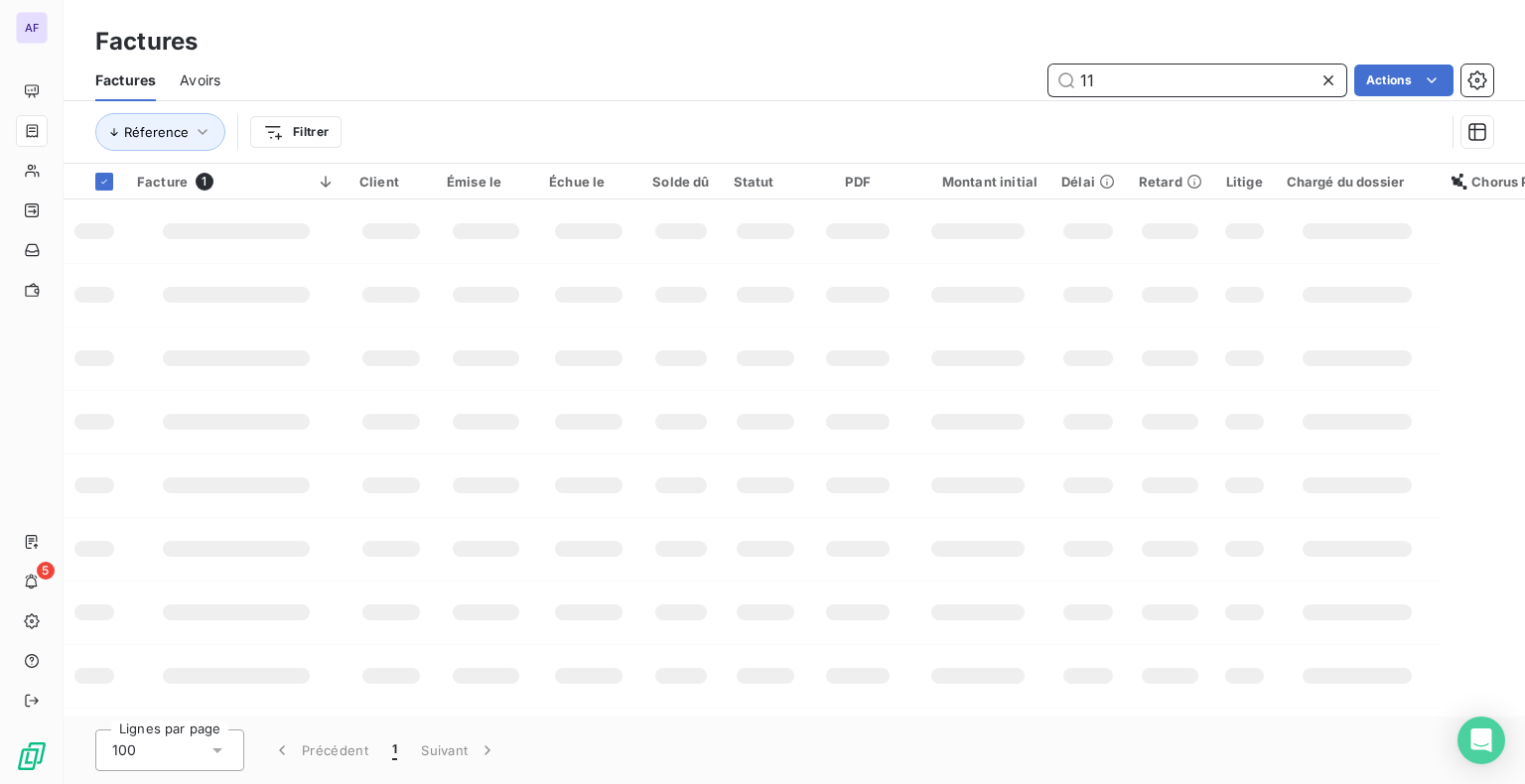 type on "1" 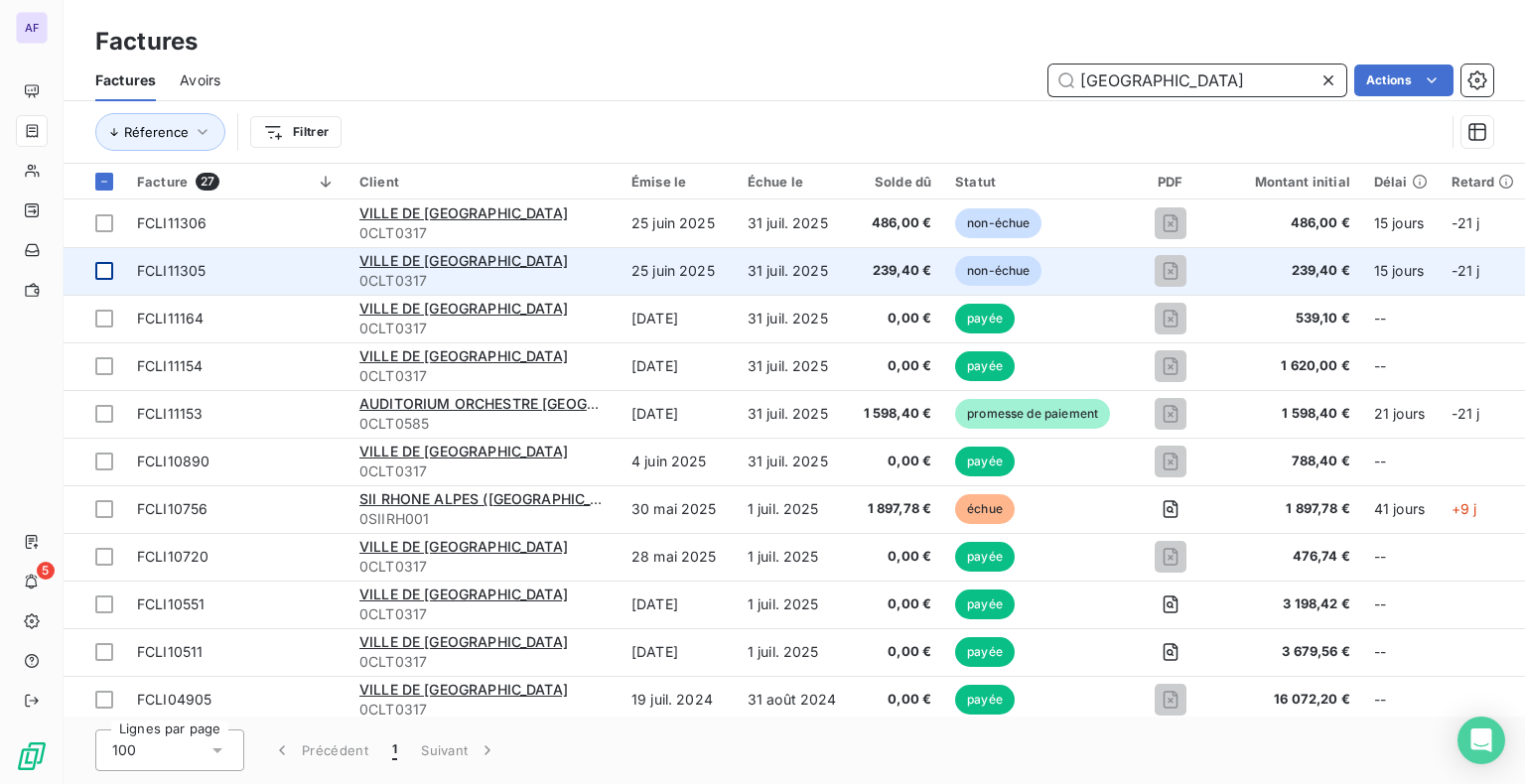 type on "[GEOGRAPHIC_DATA]" 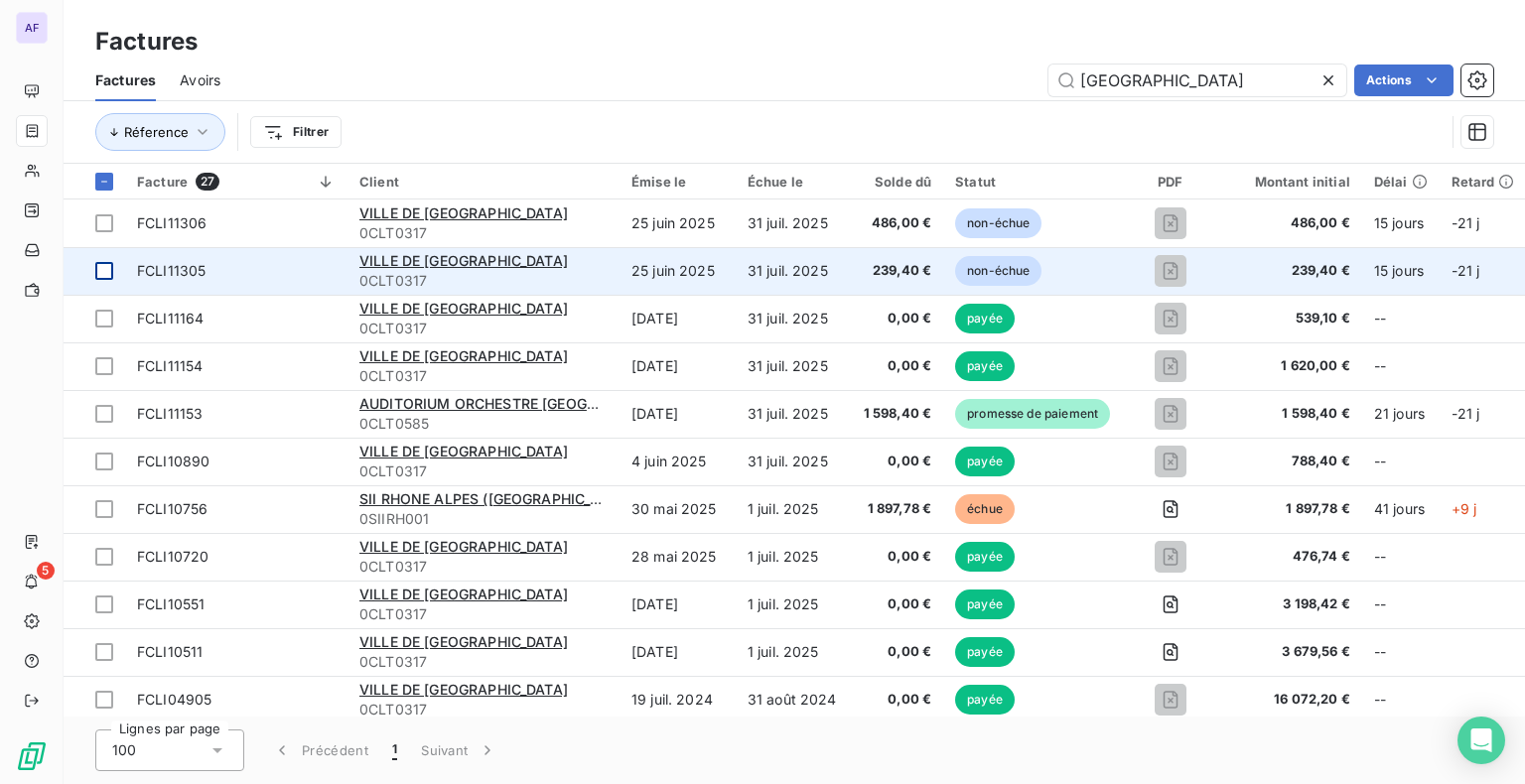 click at bounding box center [104, 271] 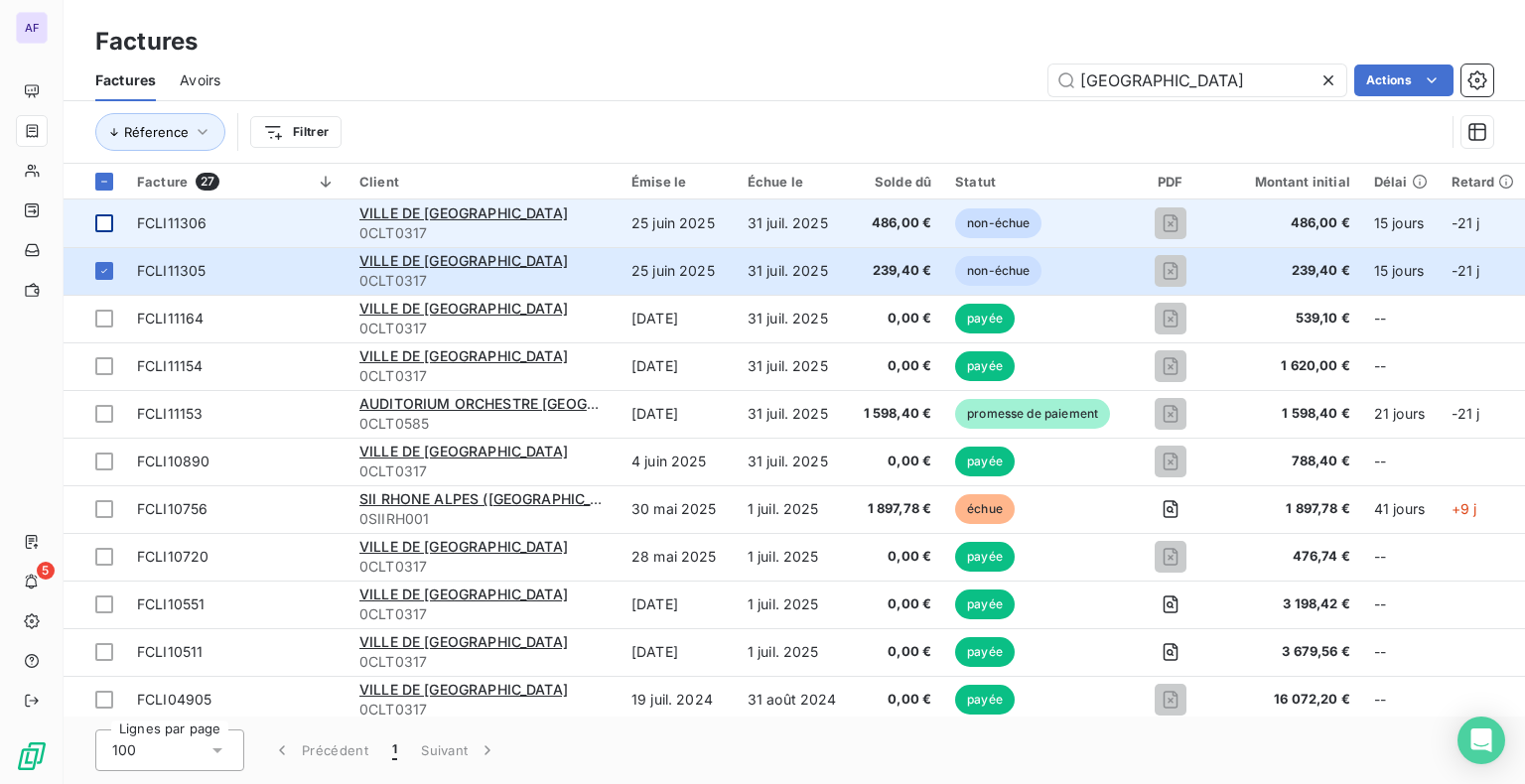 click at bounding box center [104, 223] 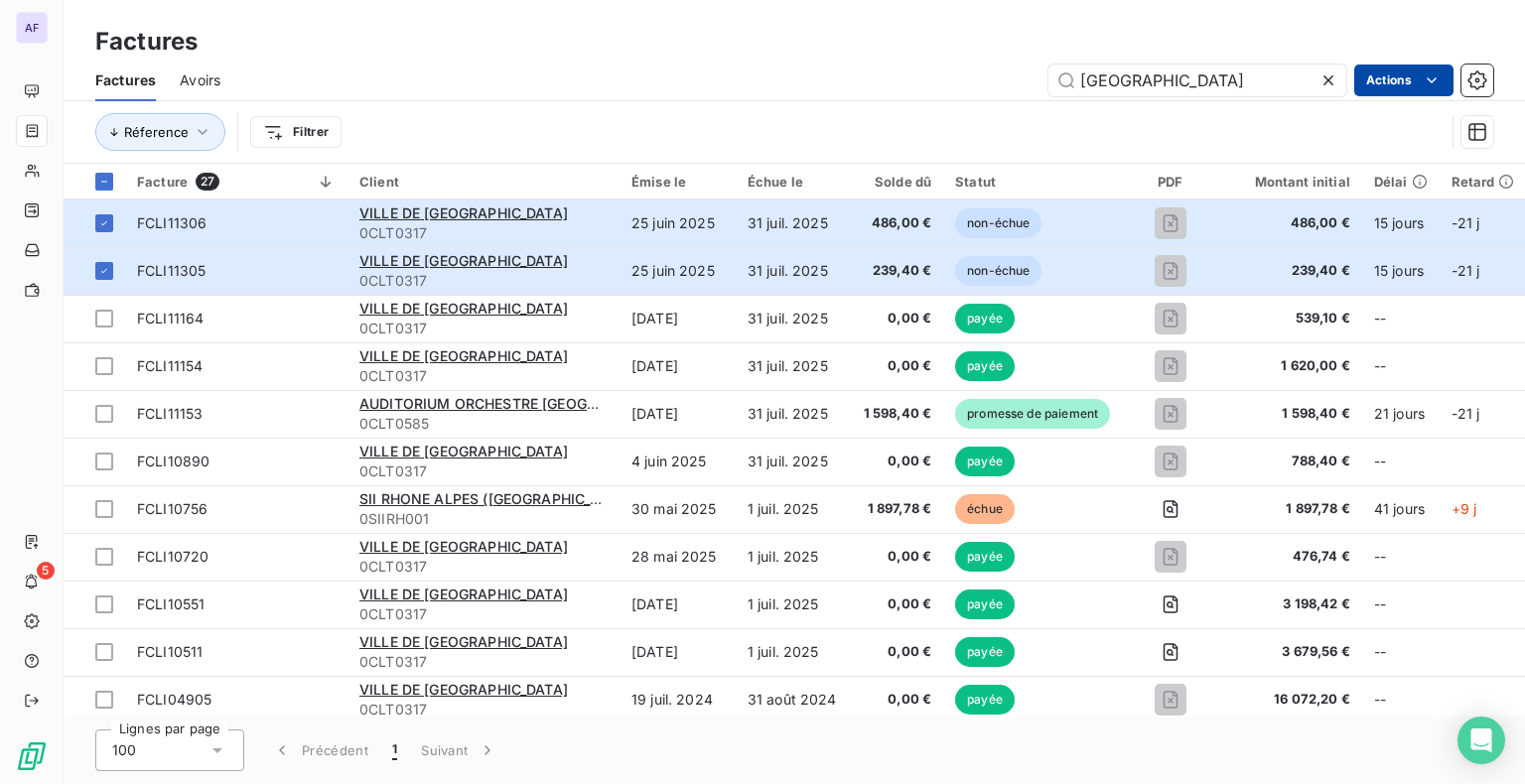 click on "AF 5 Factures Factures Avoirs LYON Actions Réference Filtrer Facture 27 Client Émise le Échue le Solde dû Statut PDF Montant initial Délai Retard   Litige Chargé du dossier  Chorus Pro FCLI11306 VILLE DE [GEOGRAPHIC_DATA] 0CLT0317 [DATE] [DATE] 486,00 € non-échue 486,00 € 15 jours -21 j _ _ Mise en paiement FCLI11305 [GEOGRAPHIC_DATA] 0CLT0317 [DATE] [DATE] 239,40 € non-échue 239,40 € 15 jours -21 j _ _ Mise en paiement FCLI11164 VILLE DE [GEOGRAPHIC_DATA] 0CLT0317 [DATE] [DATE] 0,00 € payée 539,10 € -- _ _ Mise en paiement FCLI11154 [GEOGRAPHIC_DATA] 0CLT0317 [DATE] [DATE] 0,00 € payée 1 620,00 € -- _ _ Mise en paiement FCLI11153 AUDITORIUM ORCHESTRE [GEOGRAPHIC_DATA] 0CLT0585 [DATE] [DATE] 1 598,40 € promesse de paiement 1 598,40 € 21 jours -21 j _ _ Mise en paiement FCLI10890 VILLE DE [GEOGRAPHIC_DATA] 0CLT0317 [DATE] [DATE] 0,00 € payée 788,40 € -- _ _ Mise en paiement FCLI10756 SII RHONE ALPES ([GEOGRAPHIC_DATA]) 0SIIRH001" at bounding box center (762, 392) 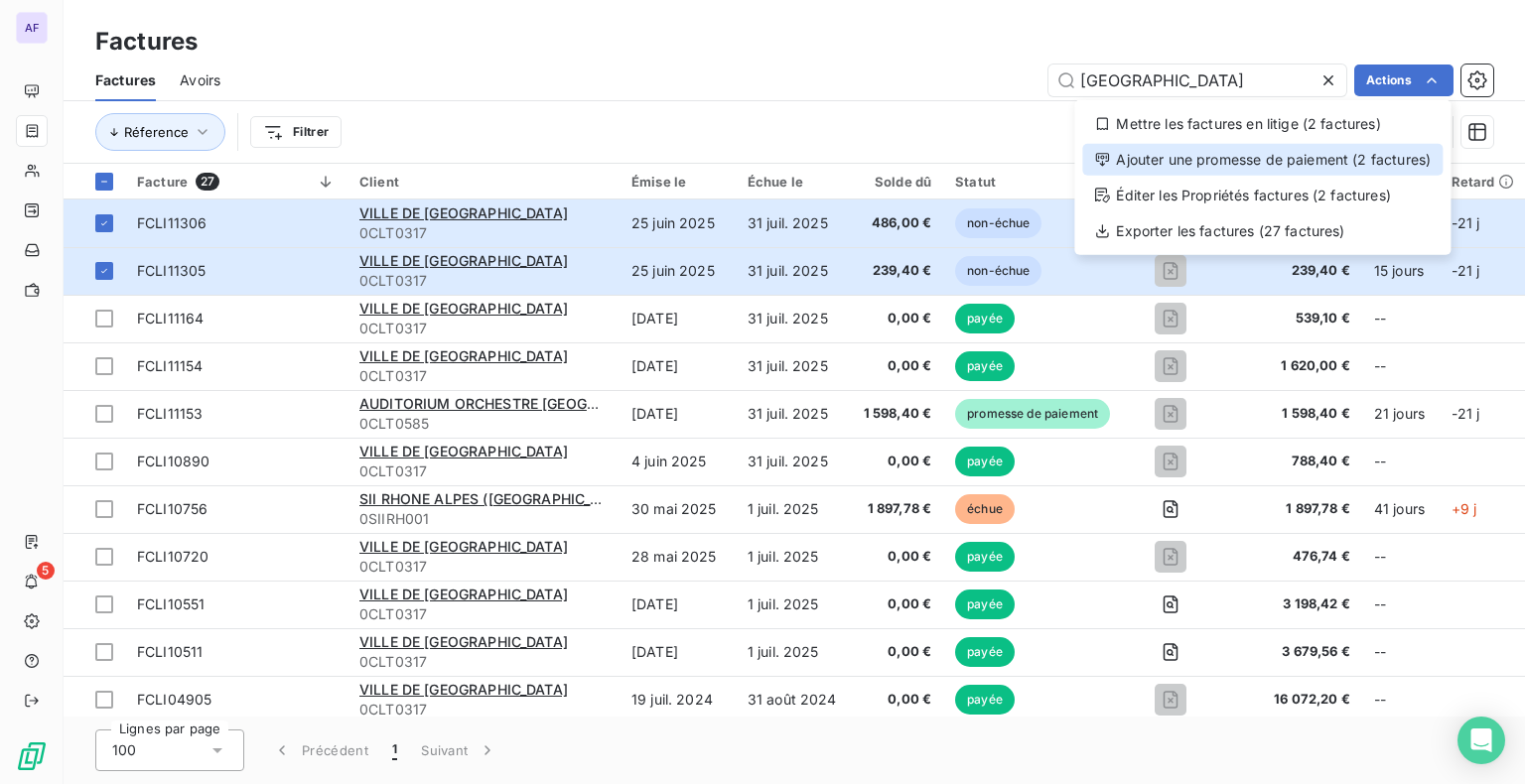 click on "Ajouter une promesse de paiement (2 factures)" at bounding box center [1262, 160] 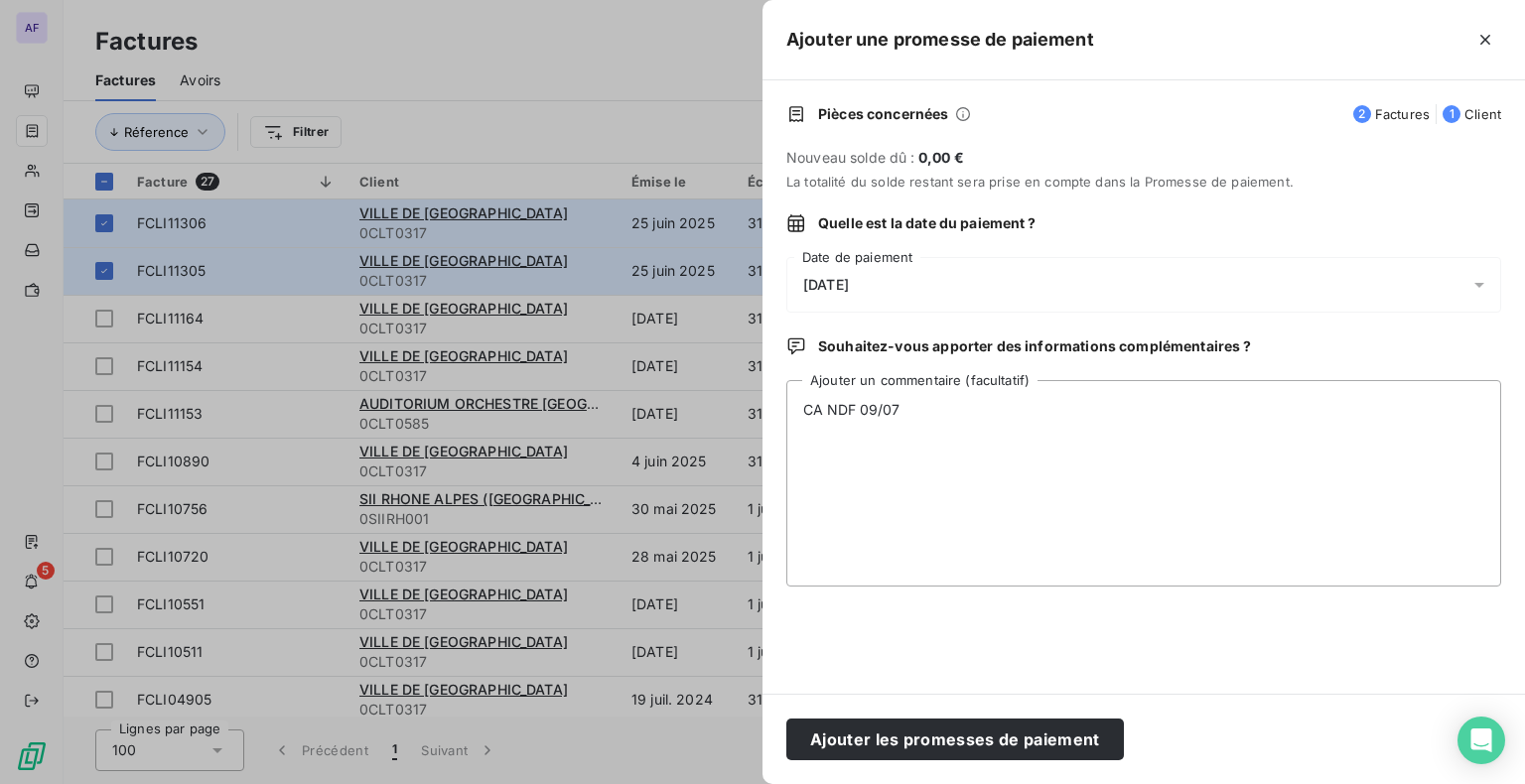 click on "[DATE]" at bounding box center (826, 285) 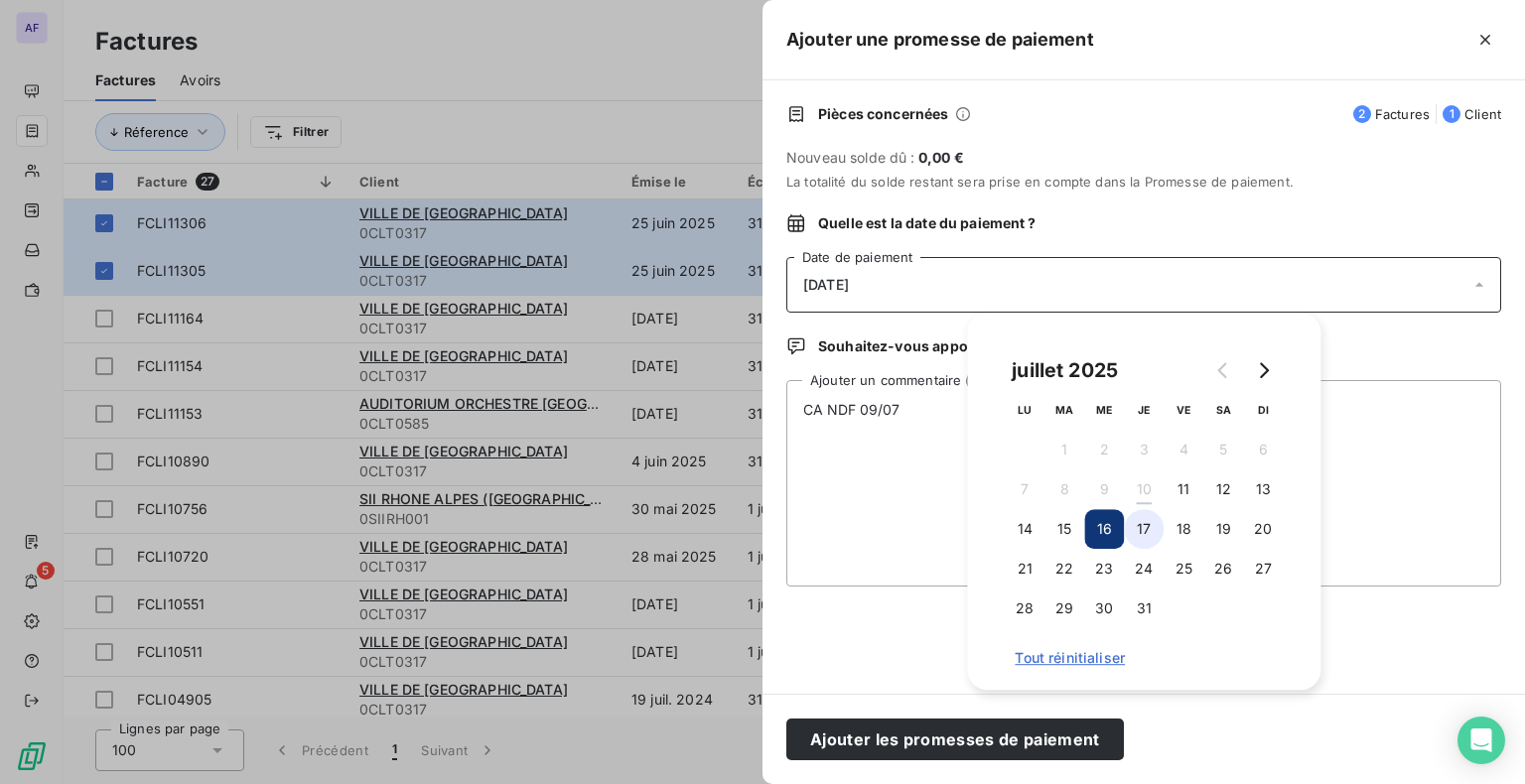 click on "17" at bounding box center [1144, 529] 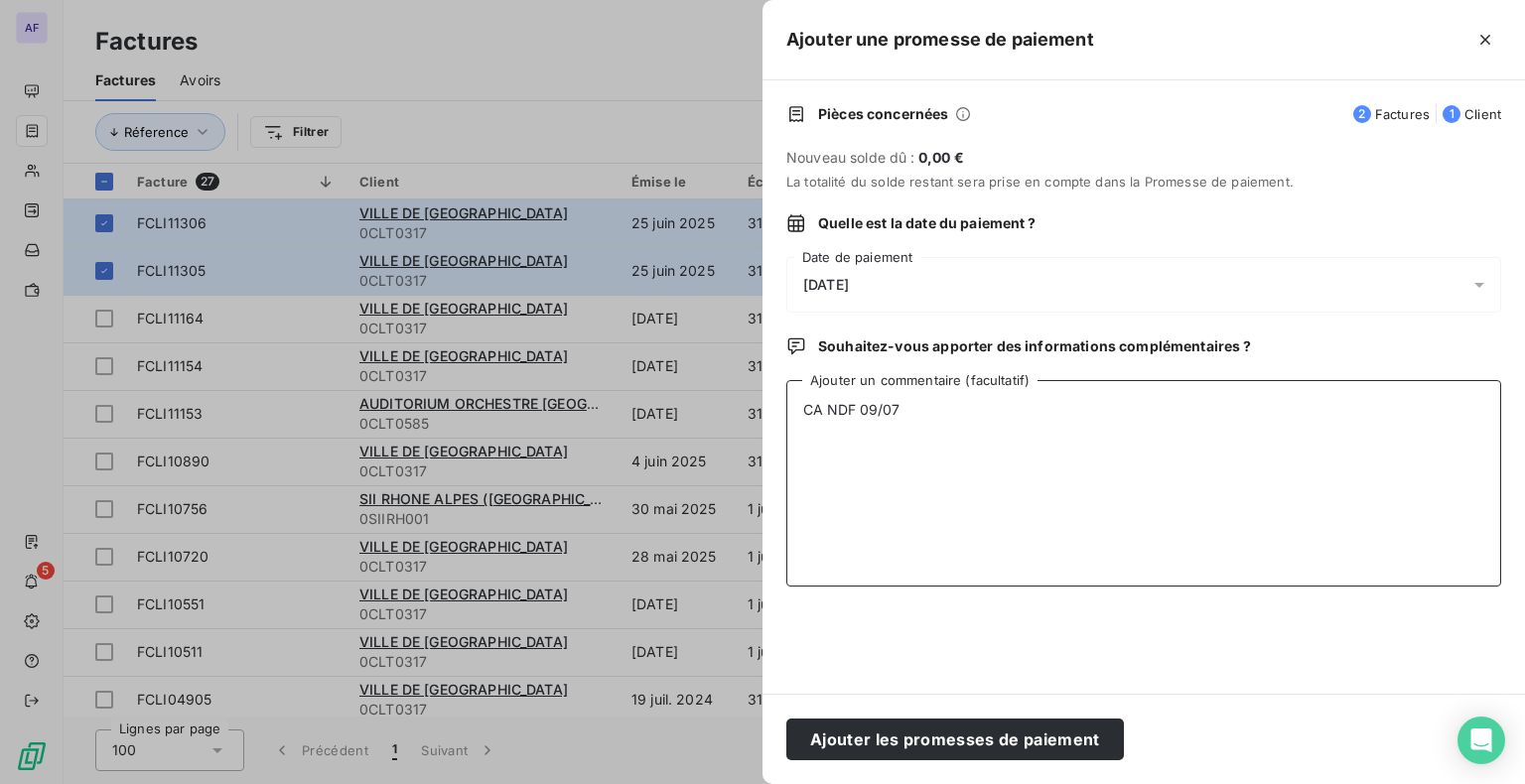 click on "CA NDF 09/07" at bounding box center [1144, 483] 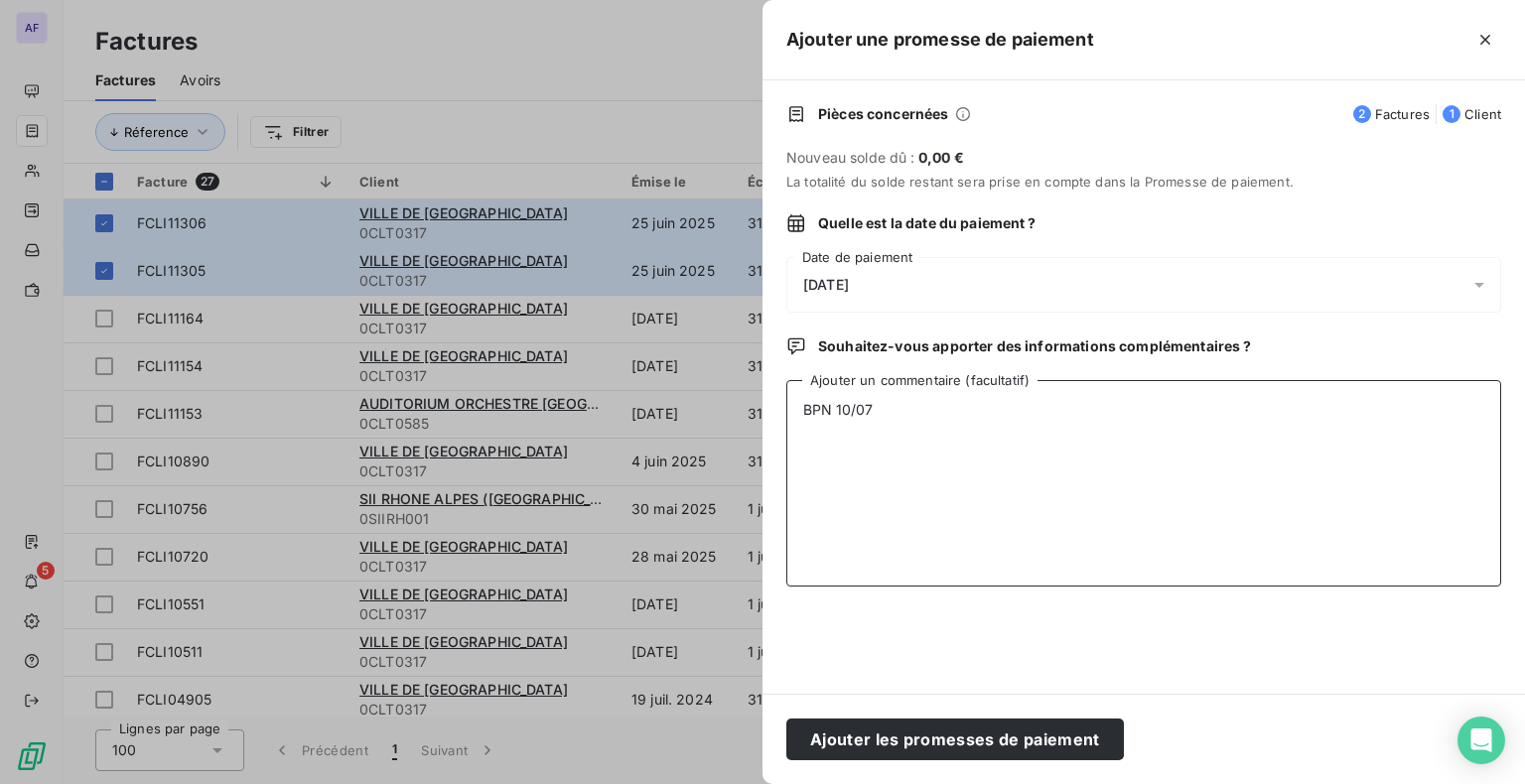 drag, startPoint x: 889, startPoint y: 404, endPoint x: 738, endPoint y: 430, distance: 153.22206 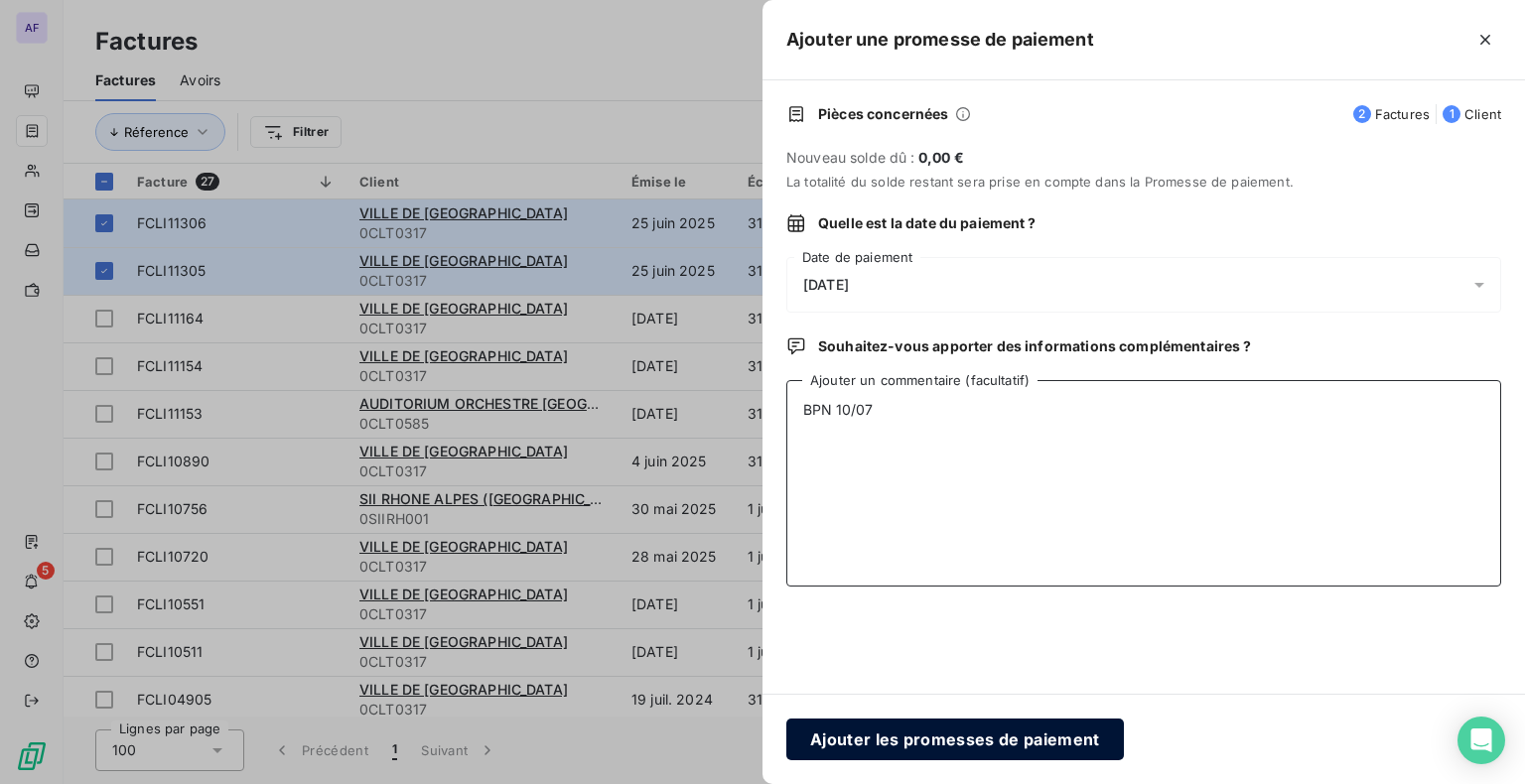 type on "BPN 10/07" 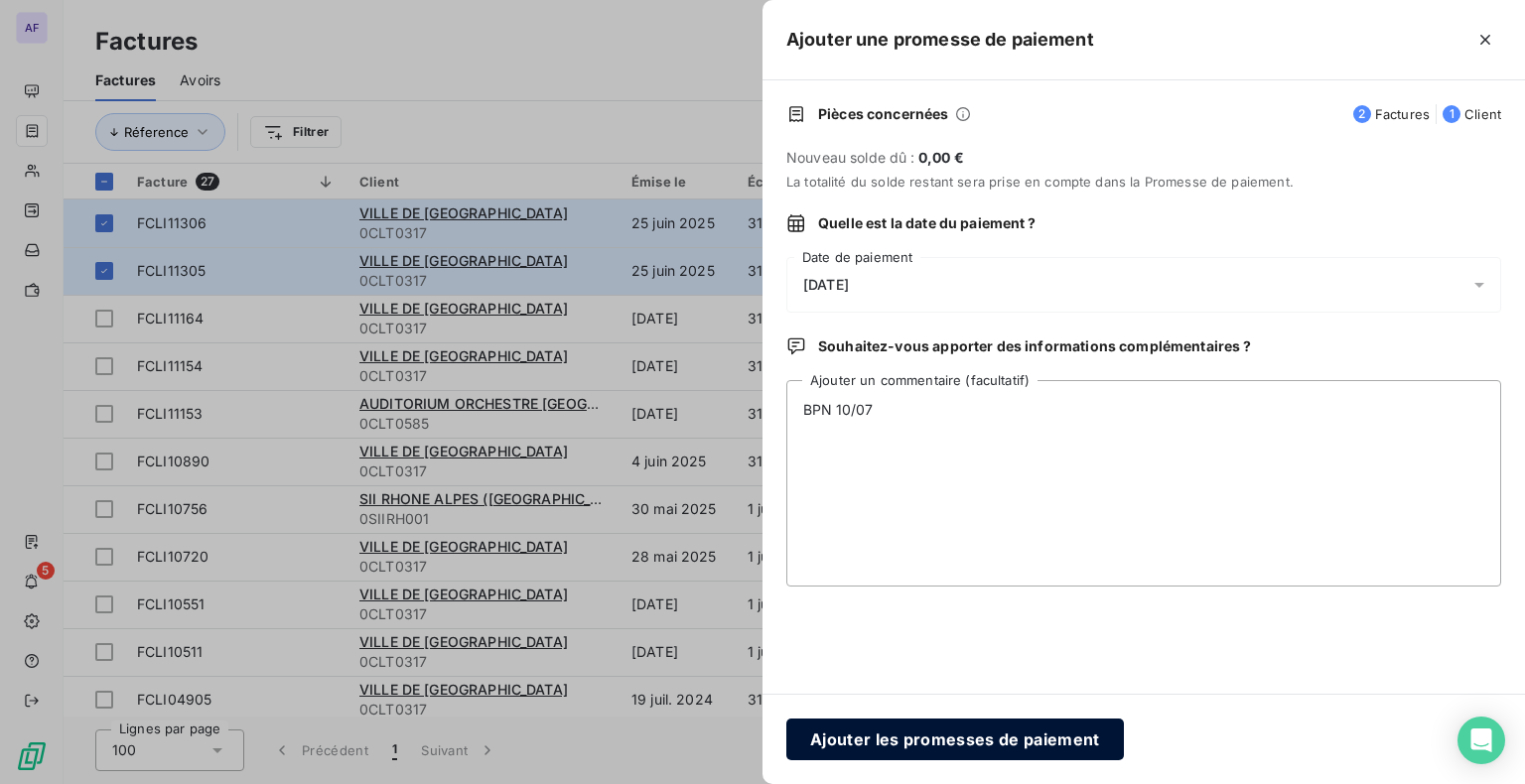 click on "Ajouter les promesses de paiement" at bounding box center (955, 739) 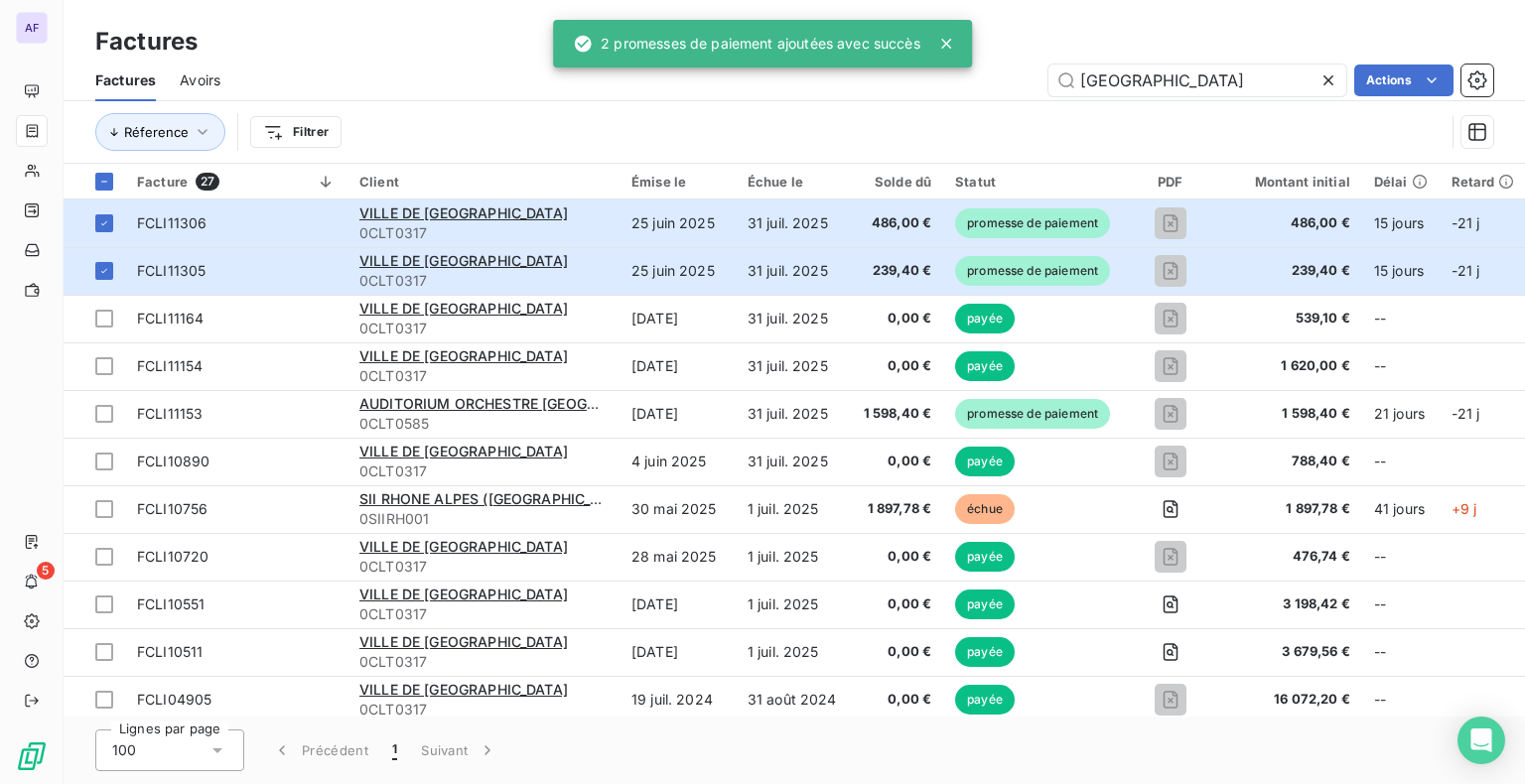 click 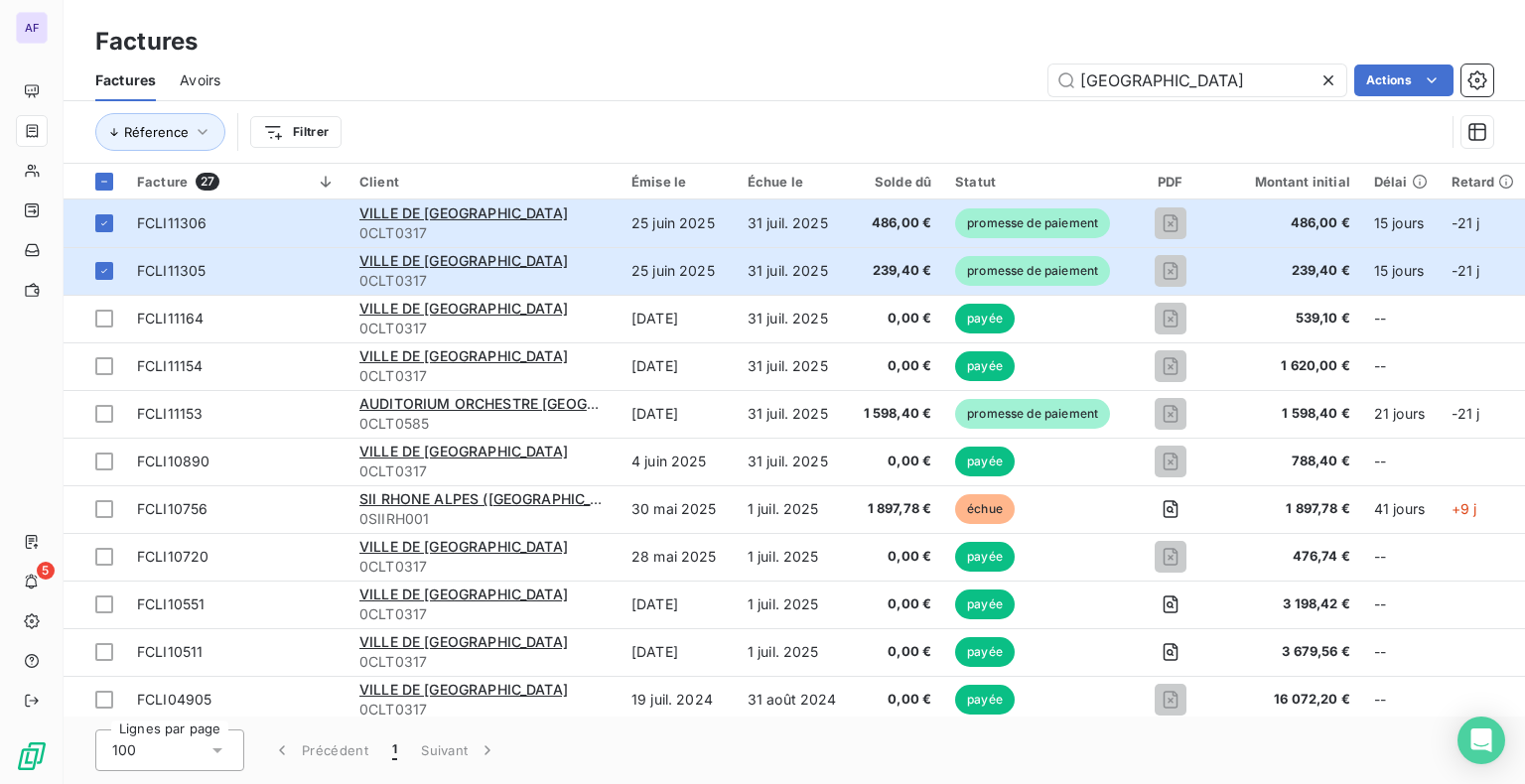 click 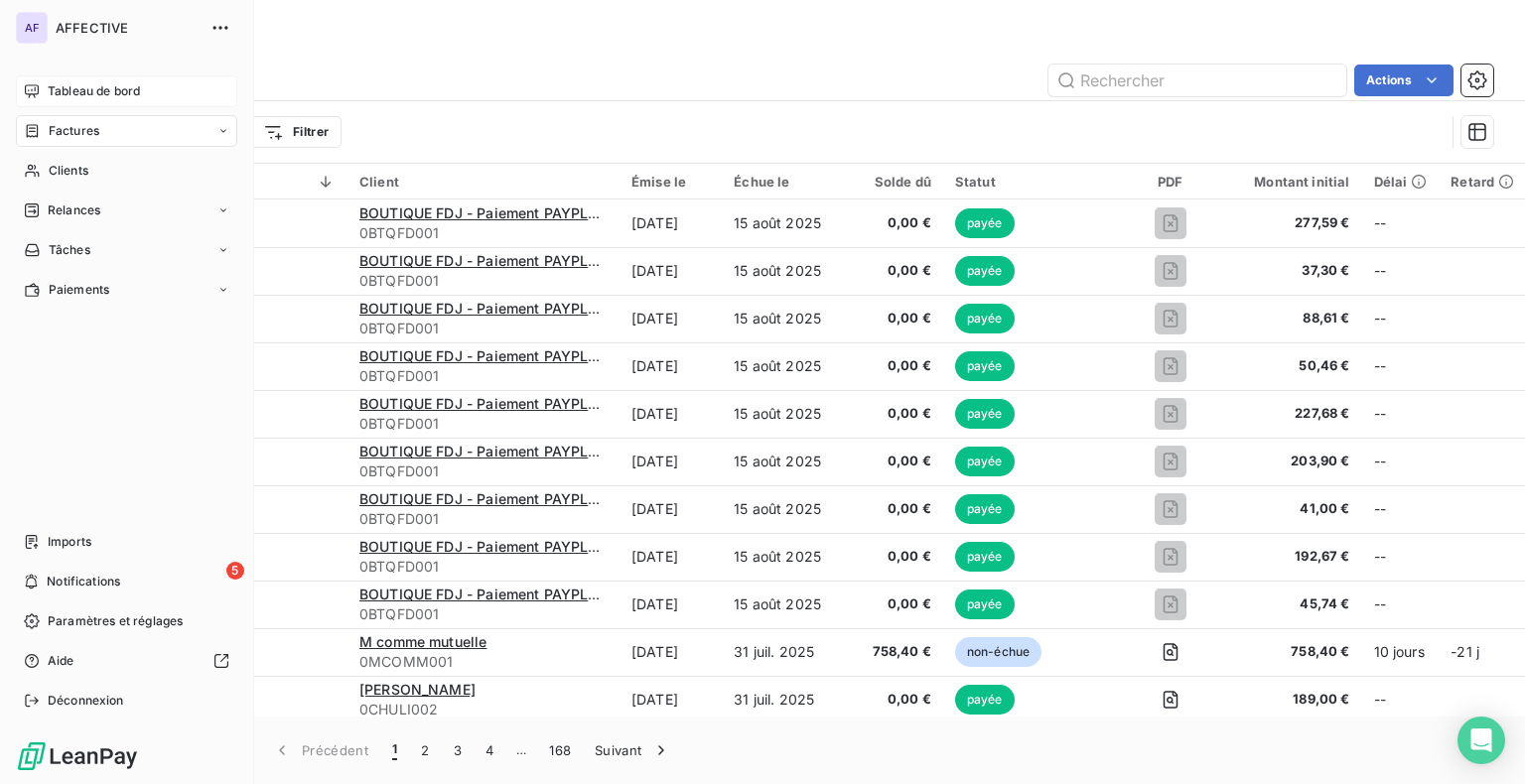 click on "Tableau de bord" at bounding box center [126, 91] 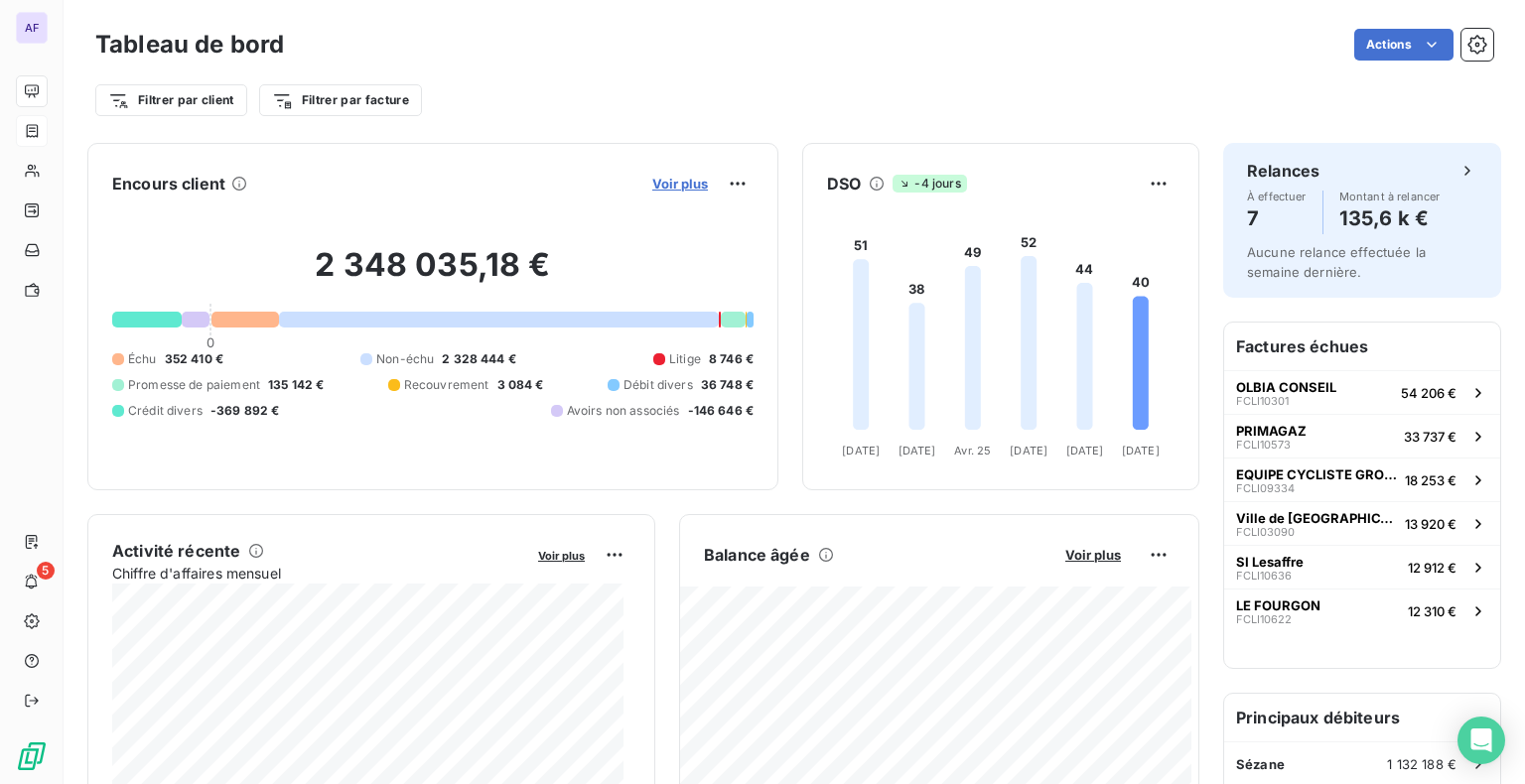 click on "Voir plus" at bounding box center (680, 184) 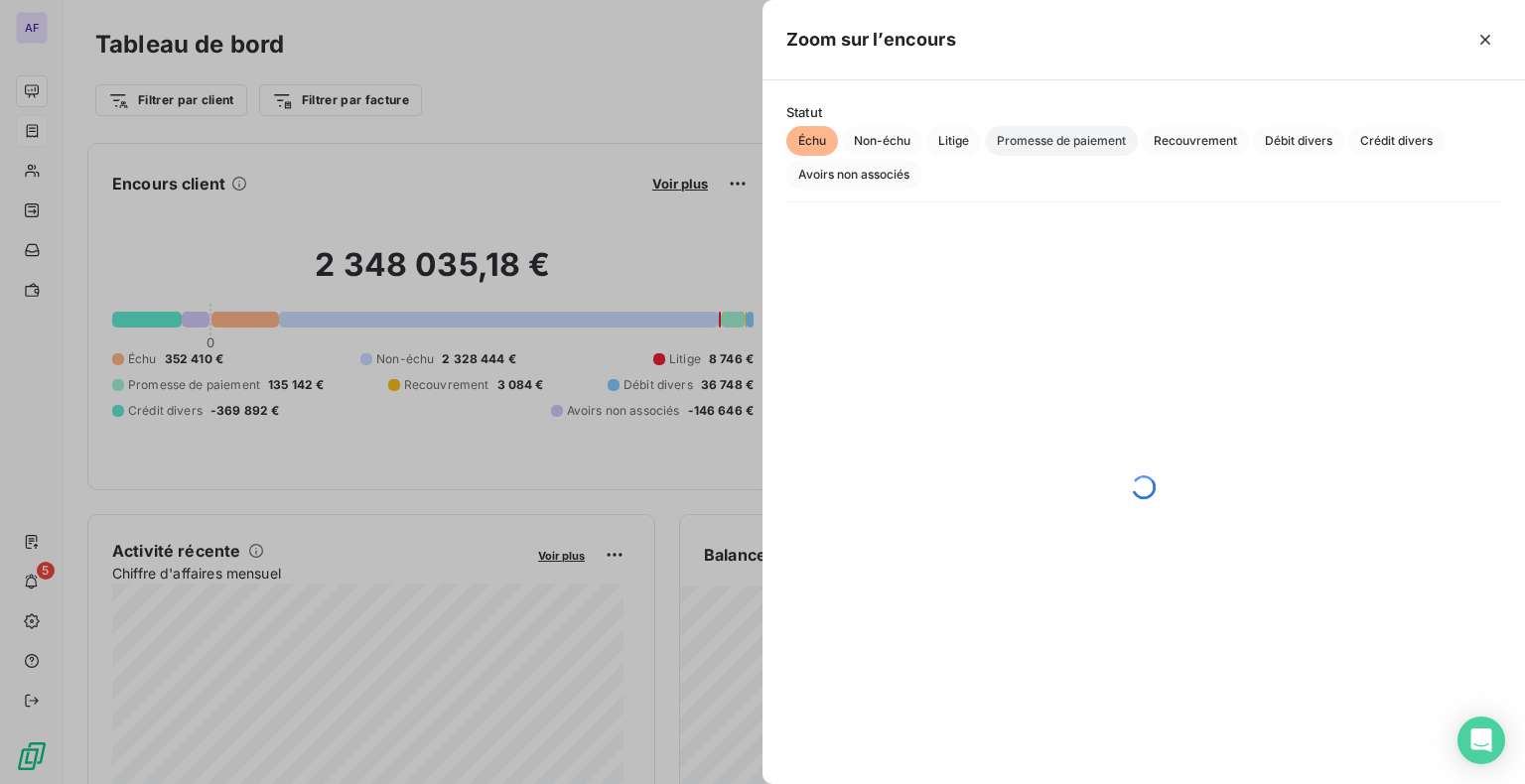 click on "Promesse de paiement" at bounding box center [1061, 141] 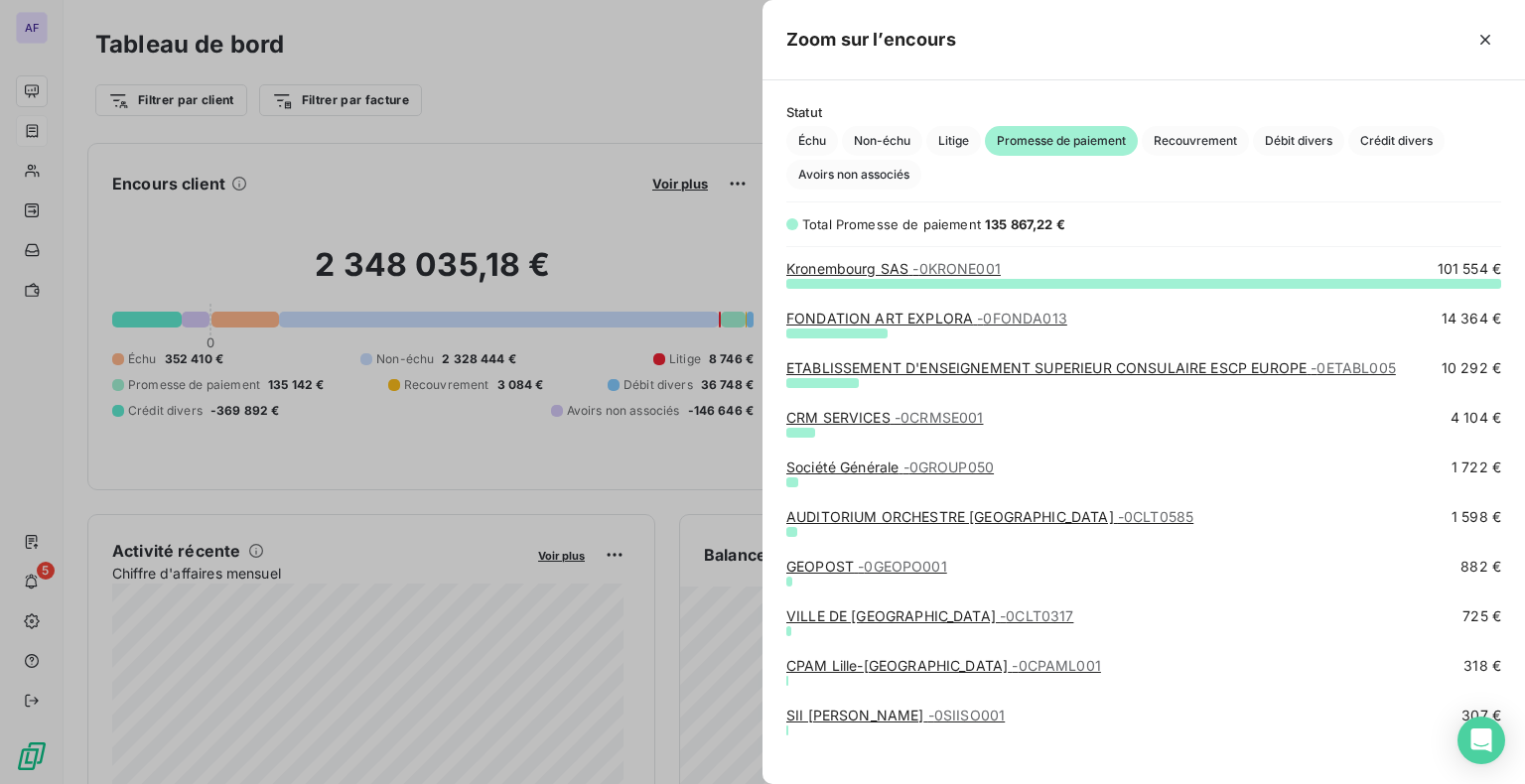 scroll, scrollTop: 16, scrollLeft: 16, axis: both 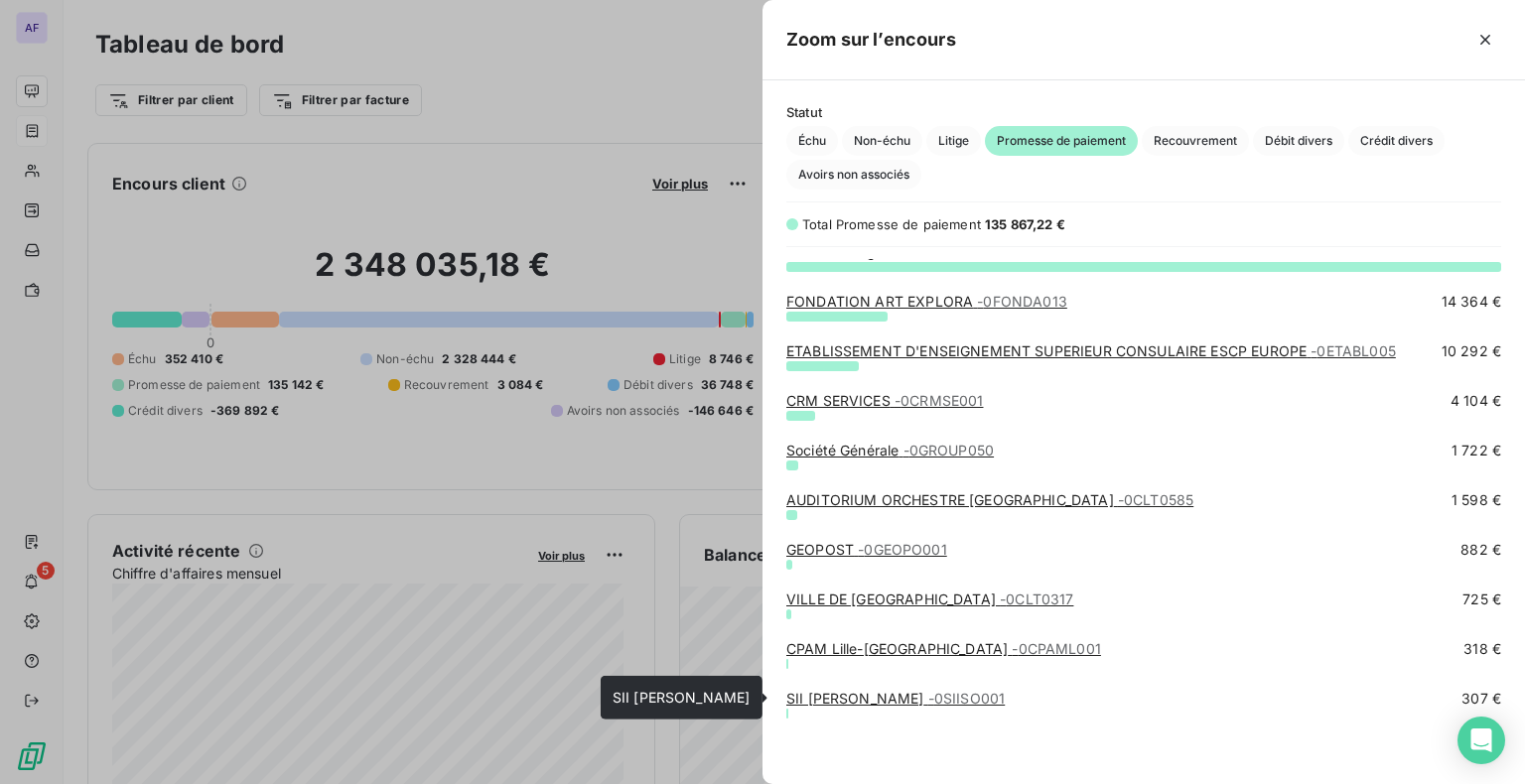 click on "SII [PERSON_NAME]   -  0SIISO001" at bounding box center (896, 698) 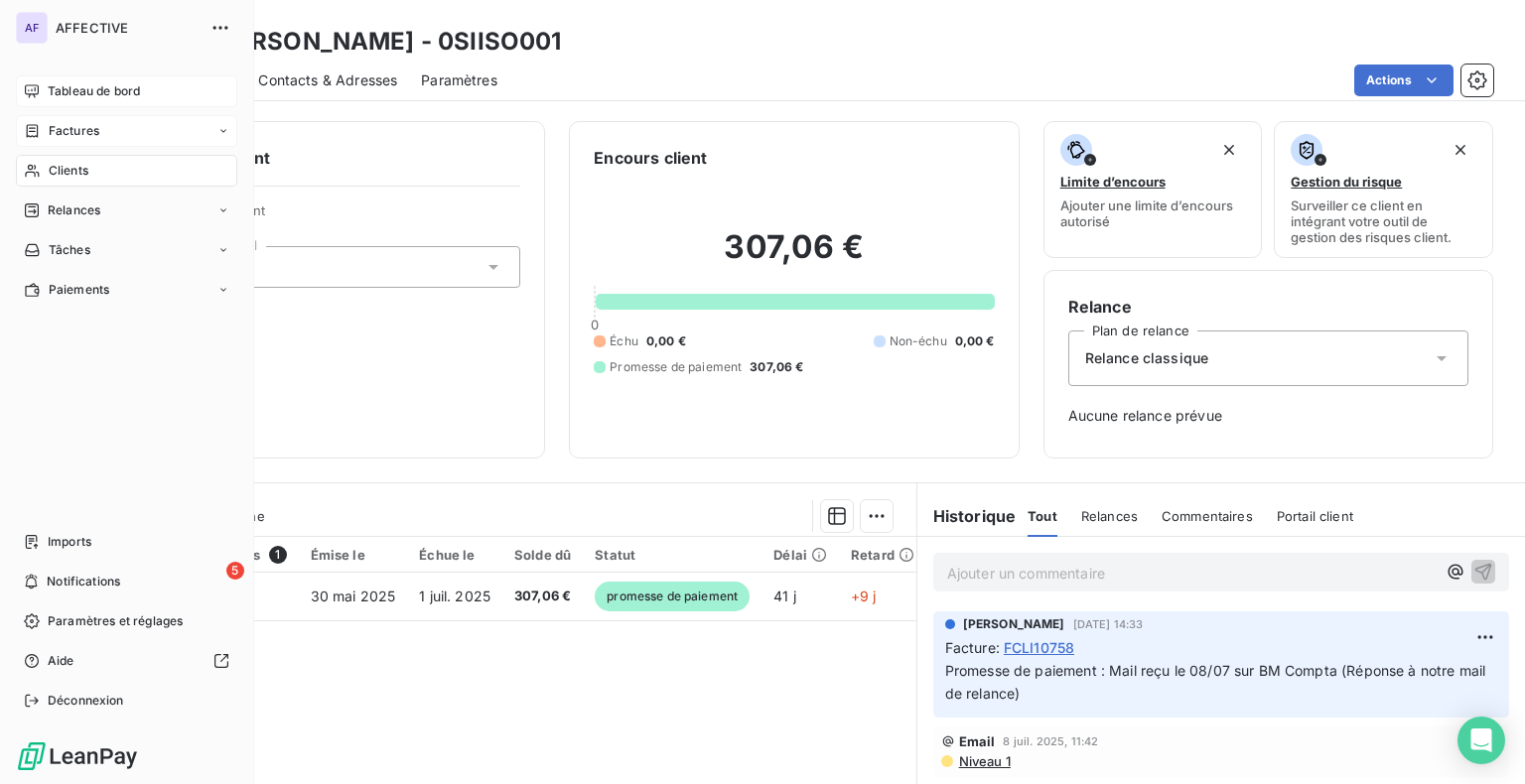 click 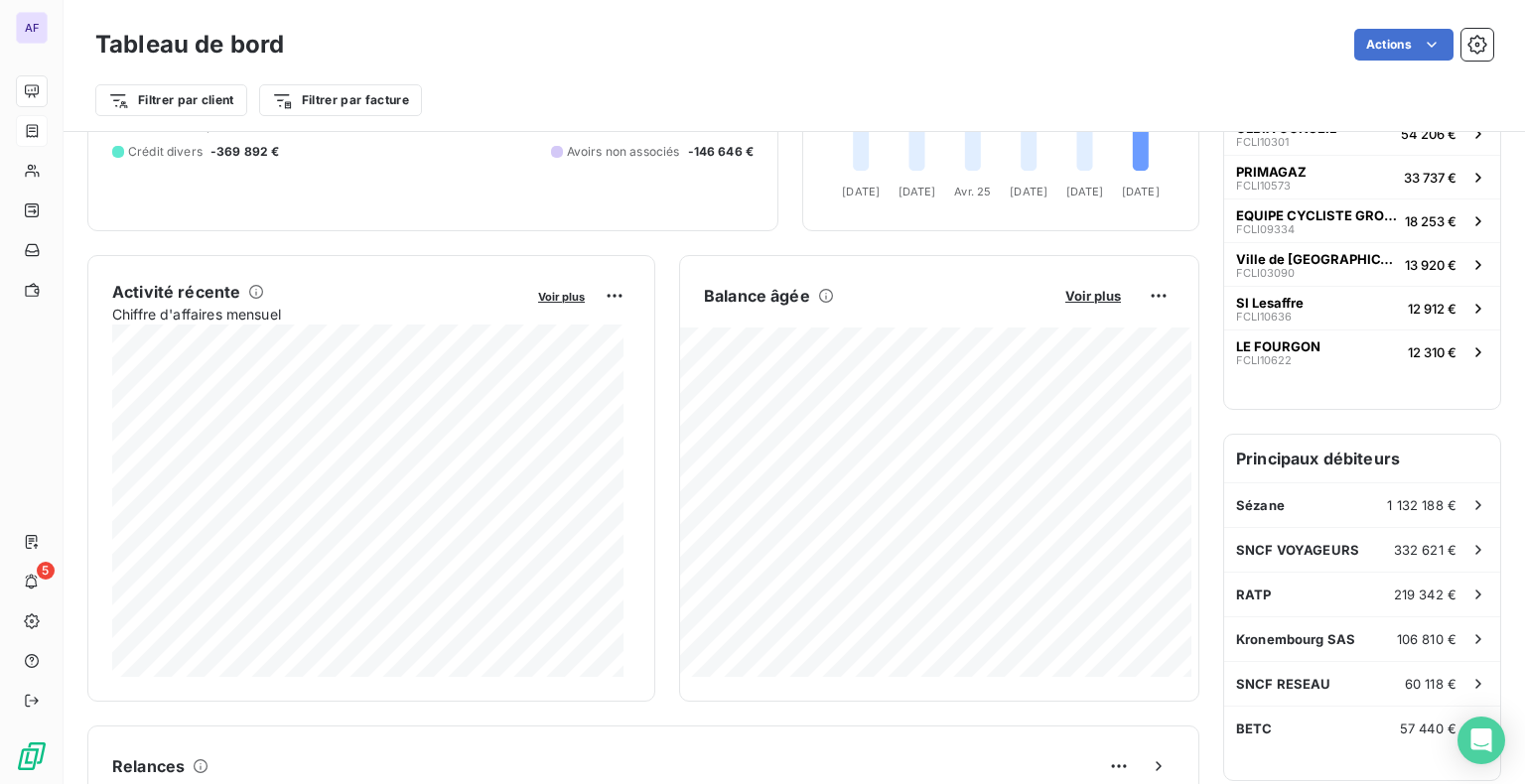 scroll, scrollTop: 256, scrollLeft: 0, axis: vertical 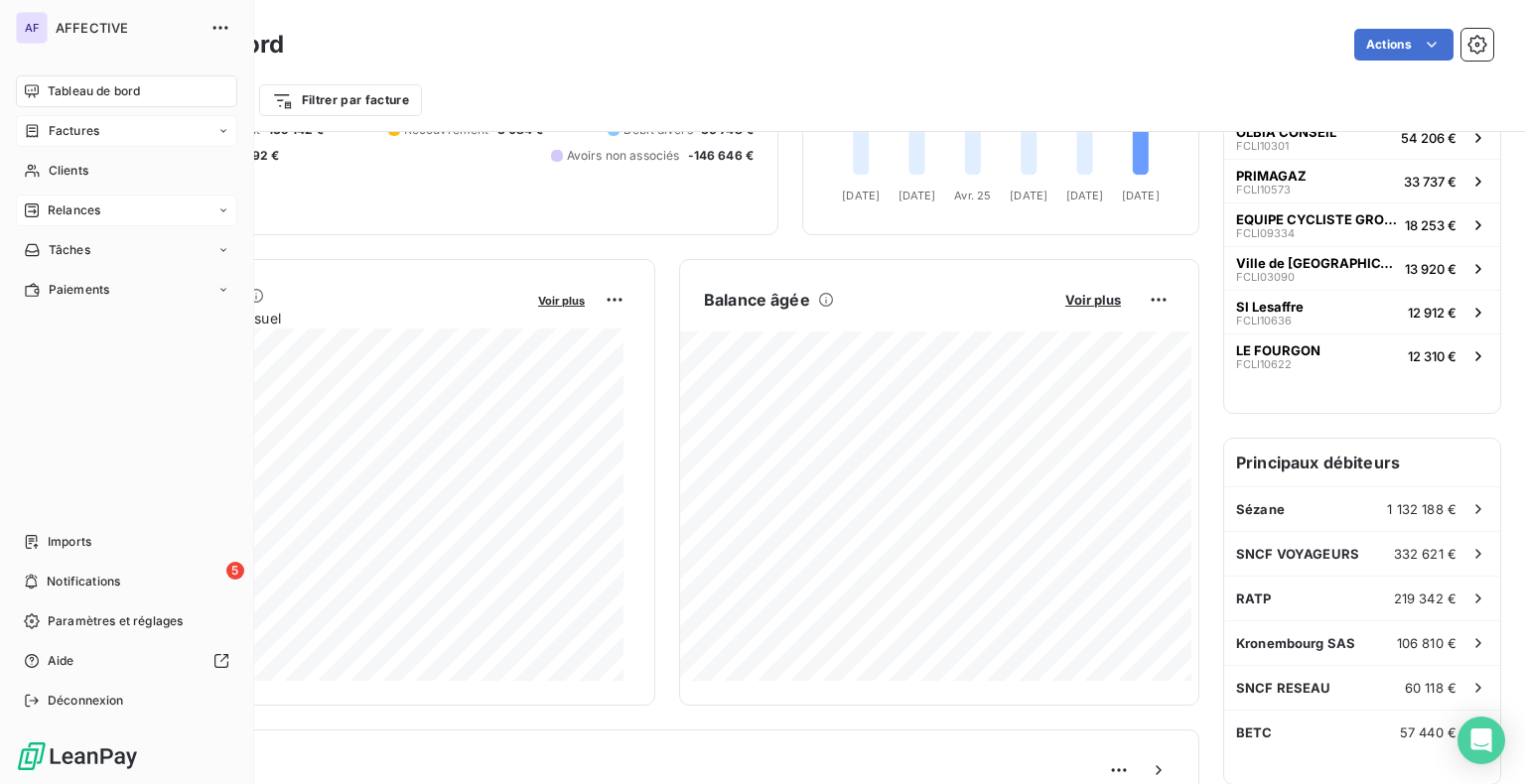 click on "Relances" at bounding box center [73, 210] 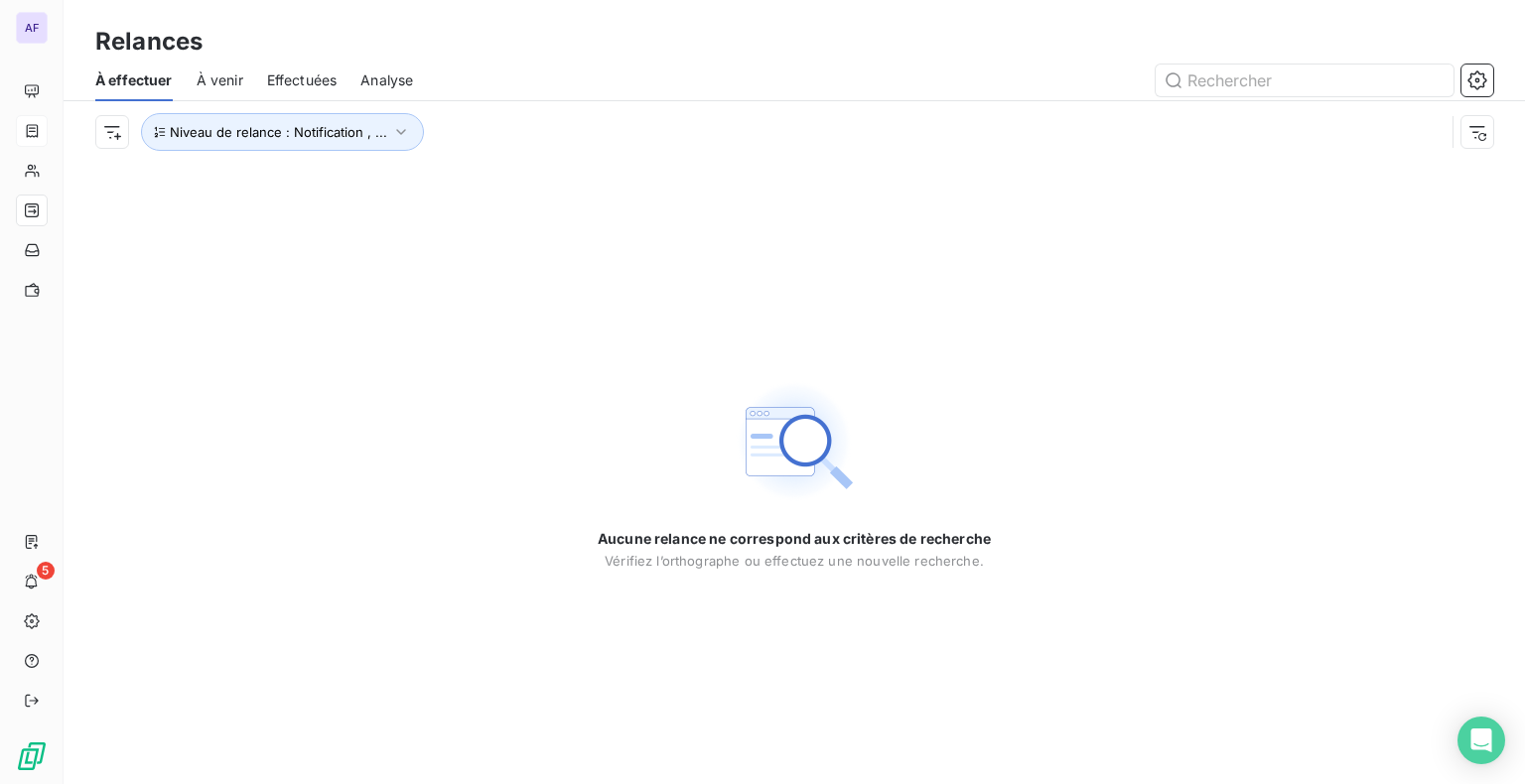 click on "Analyse" at bounding box center [386, 80] 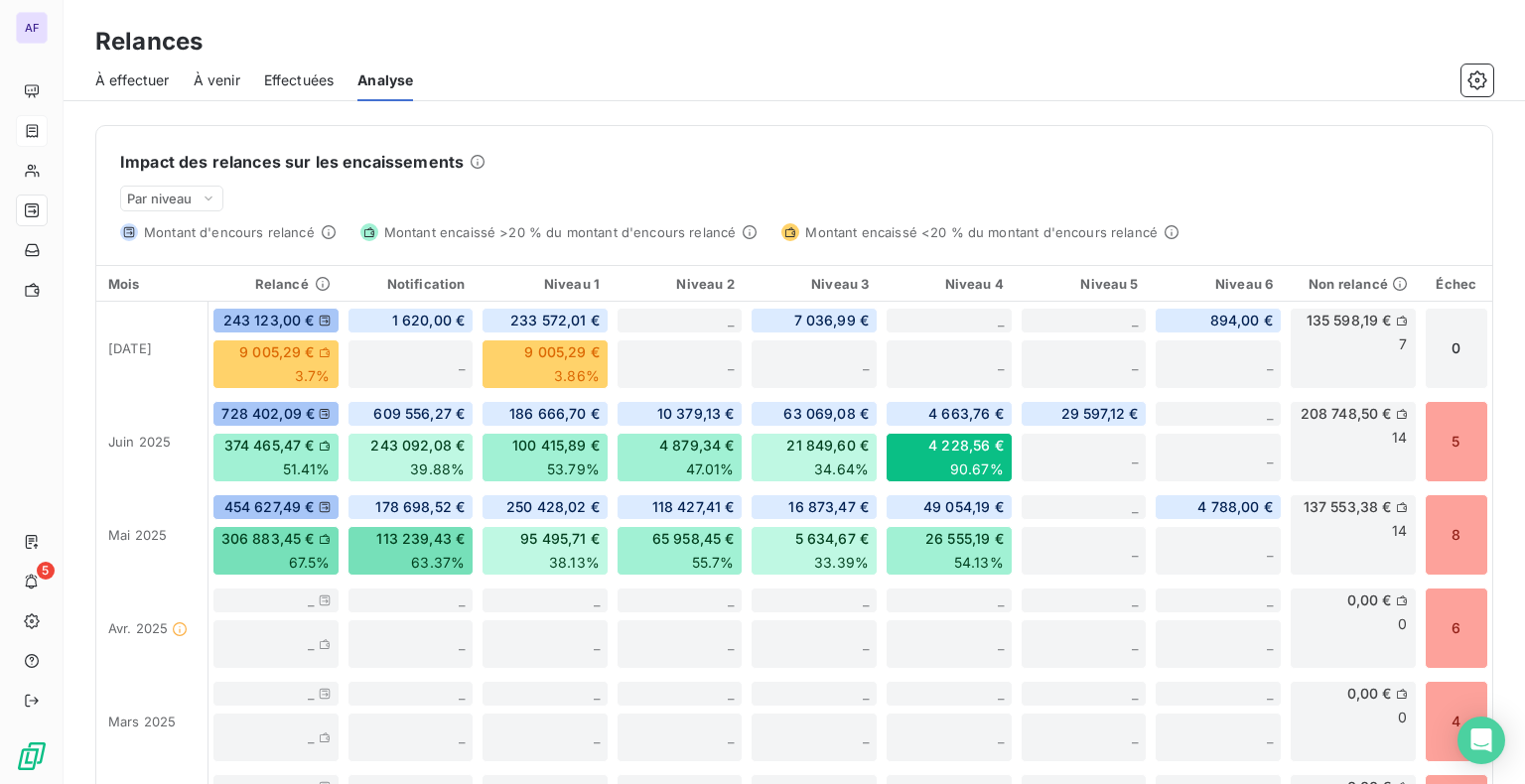 scroll, scrollTop: 496, scrollLeft: 0, axis: vertical 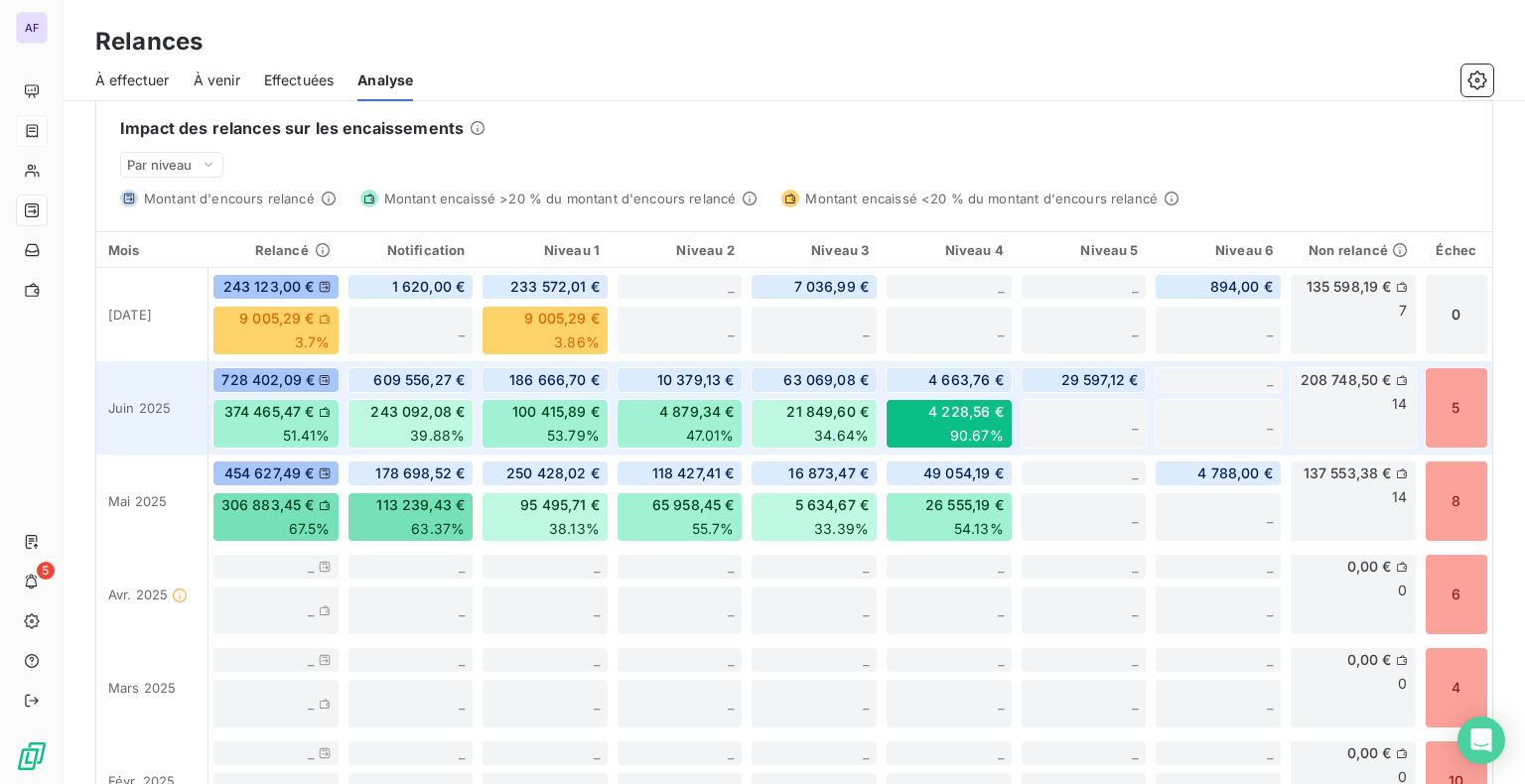 click on "90.67%" at bounding box center (977, 436) 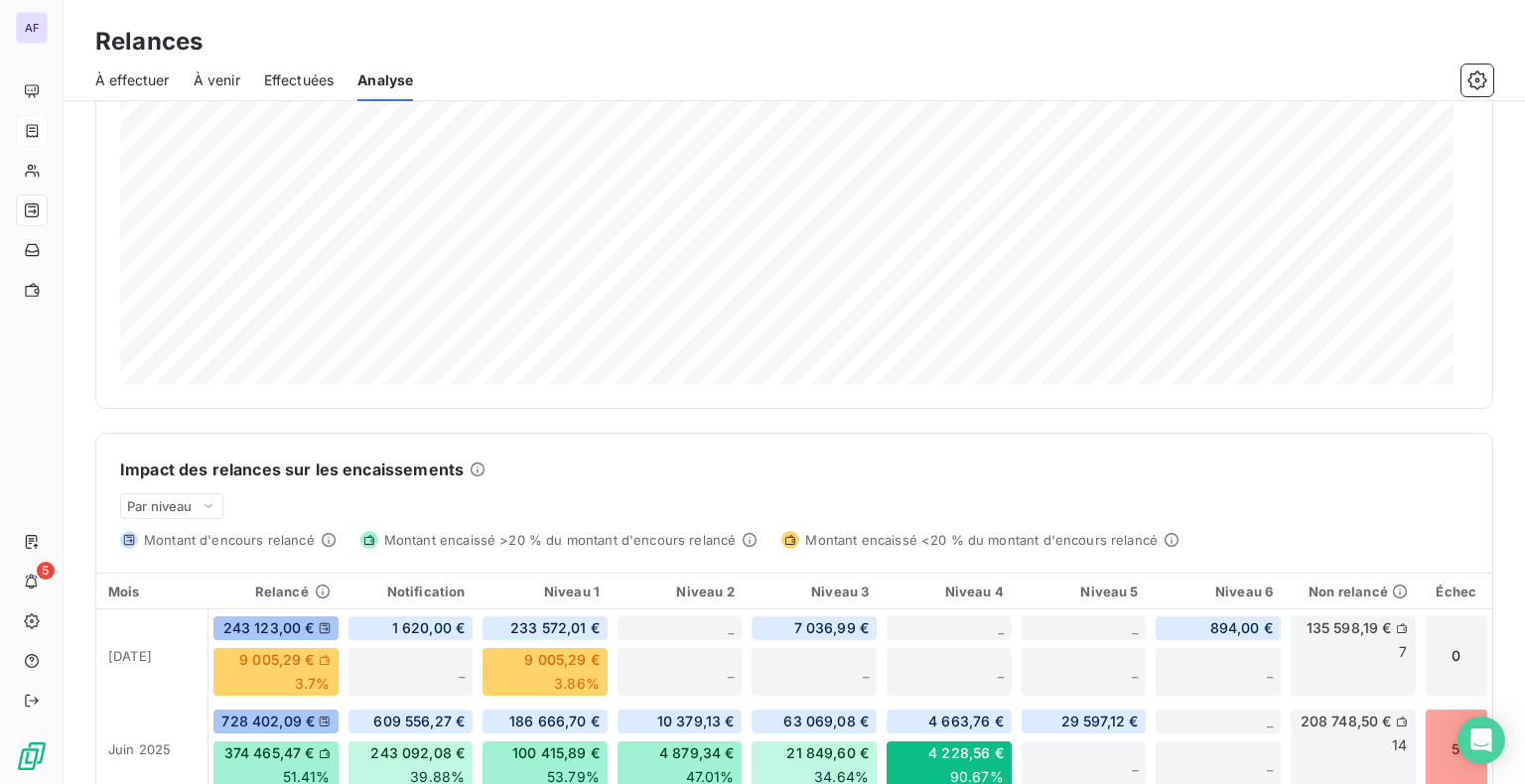 scroll, scrollTop: 123, scrollLeft: 0, axis: vertical 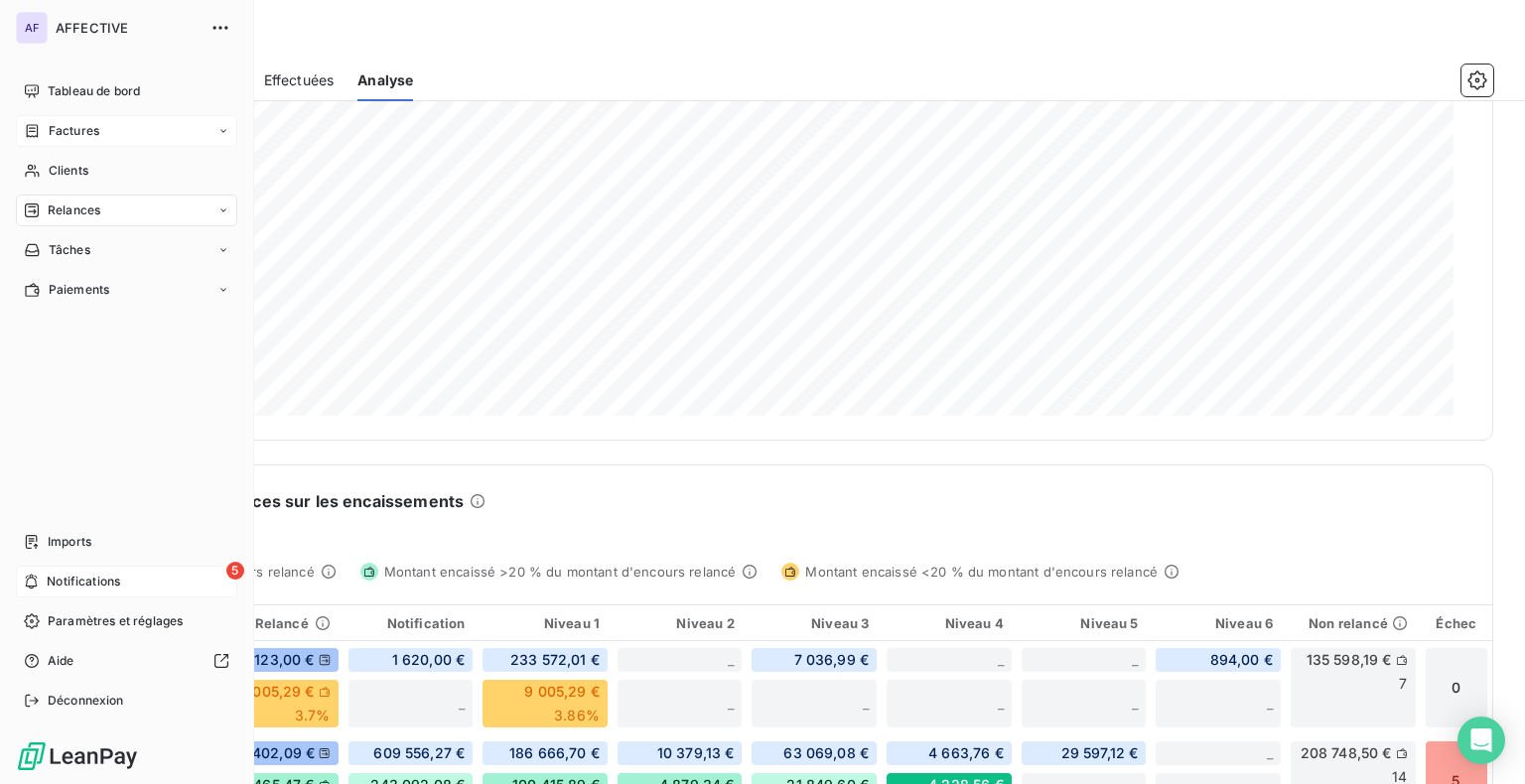 click on "5 Notifications" at bounding box center (126, 582) 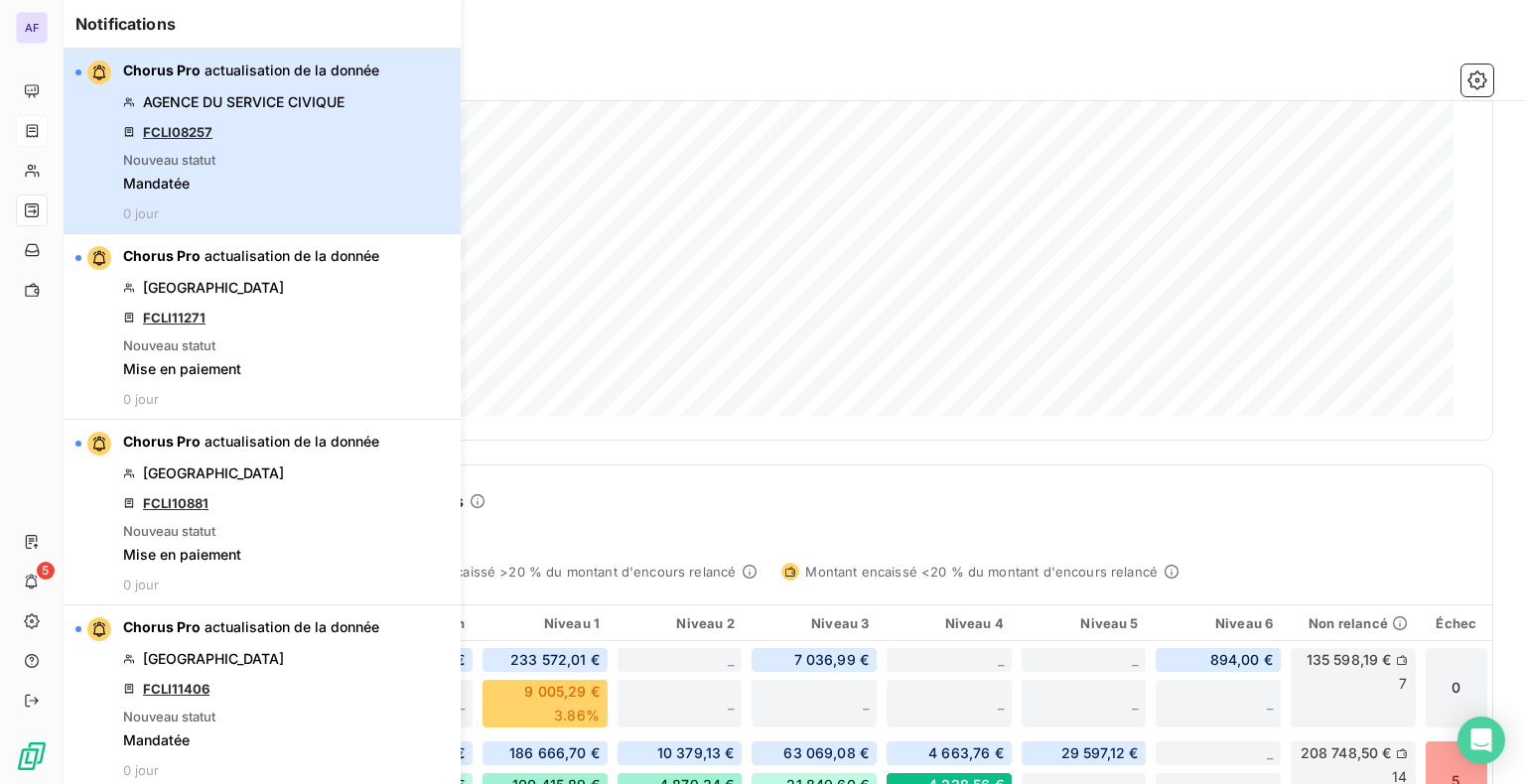 click on "actualisation de la donnée" at bounding box center [292, 69] 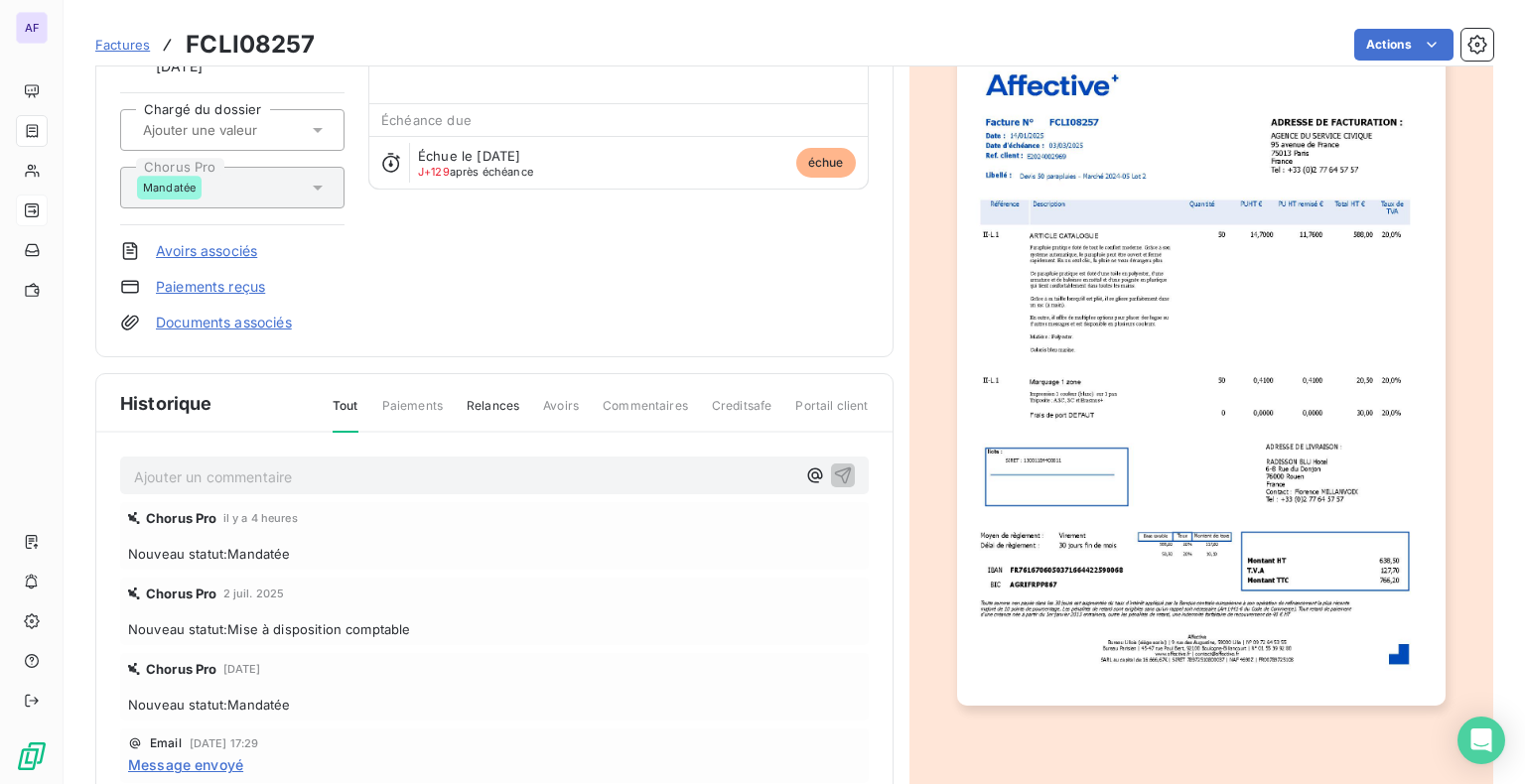 scroll, scrollTop: 254, scrollLeft: 0, axis: vertical 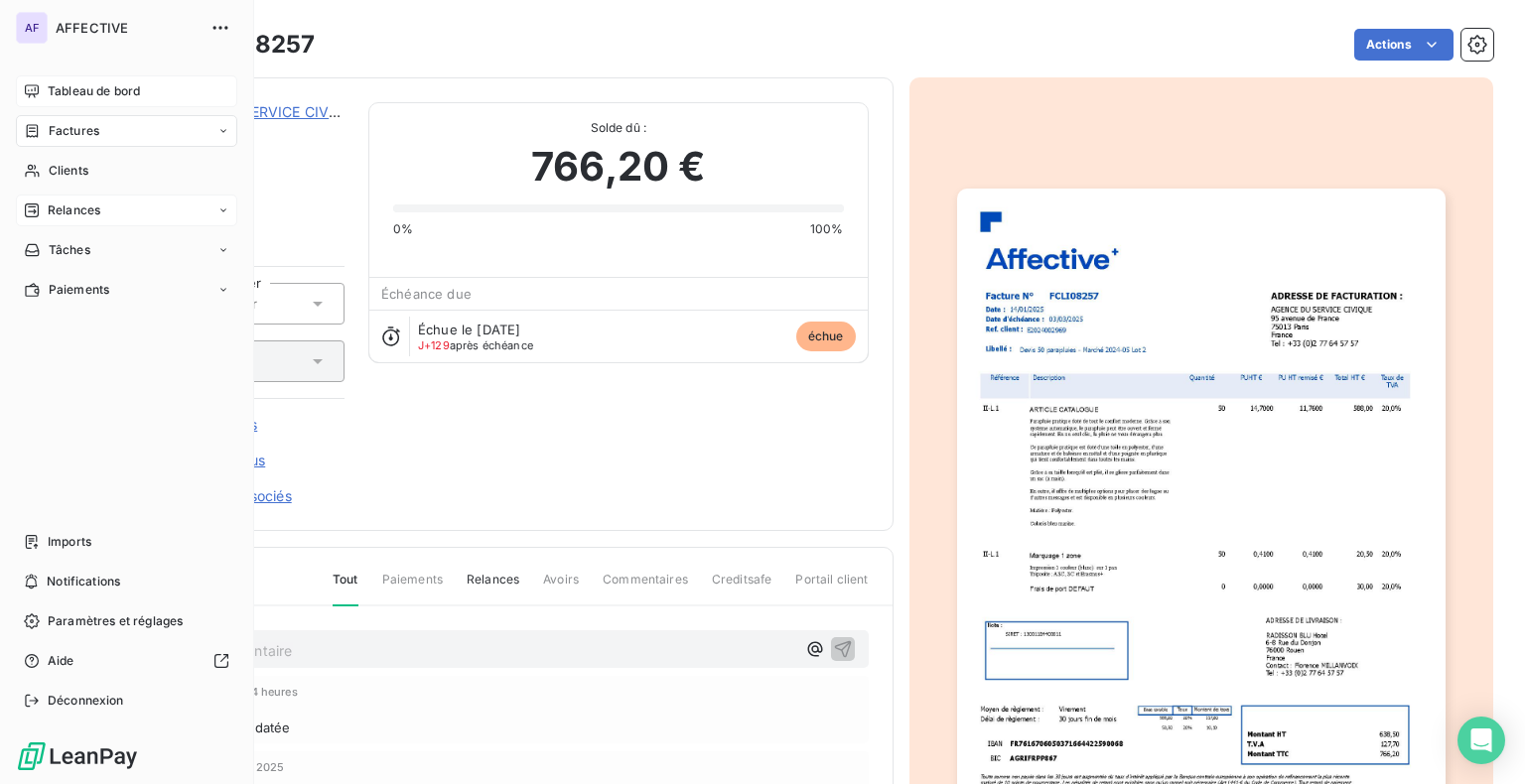 click on "Tableau de bord" at bounding box center [93, 91] 